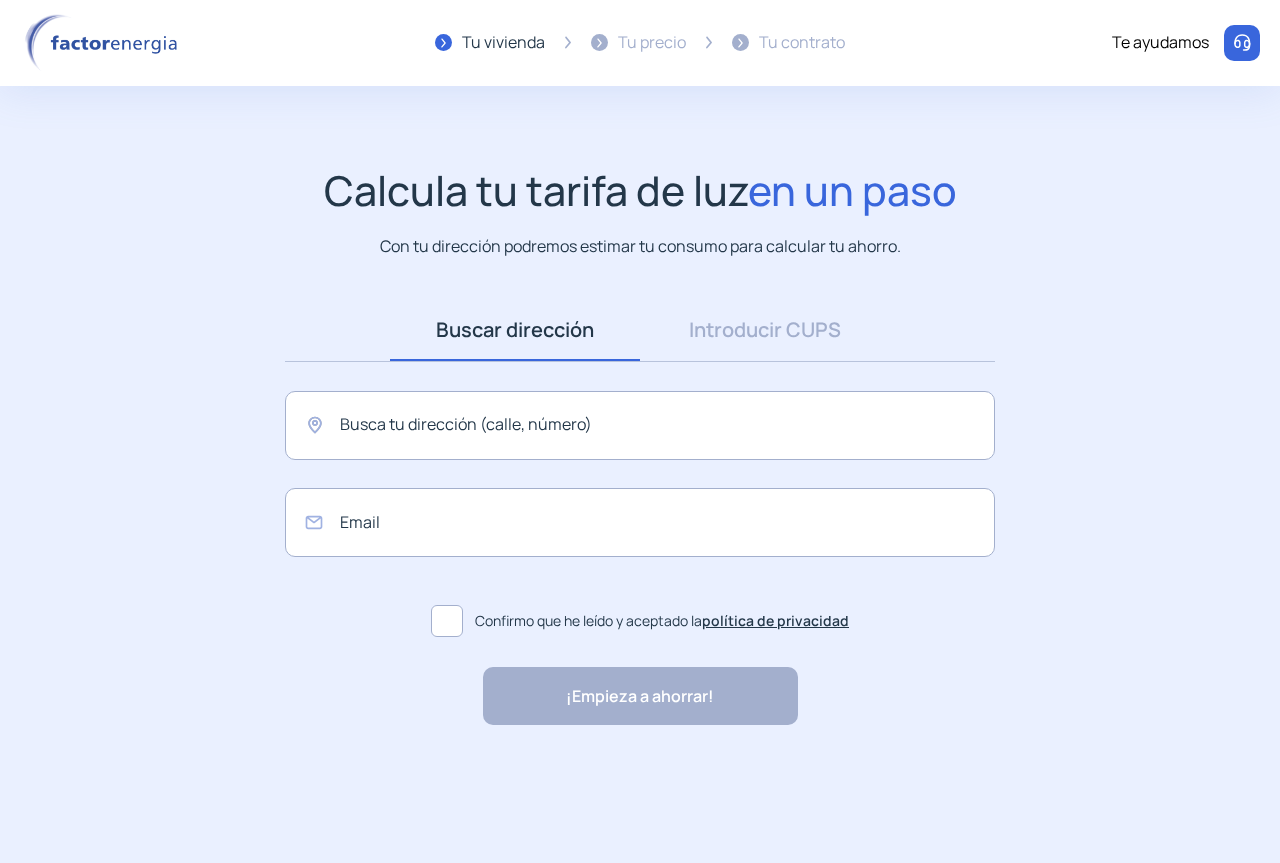 scroll, scrollTop: 0, scrollLeft: 0, axis: both 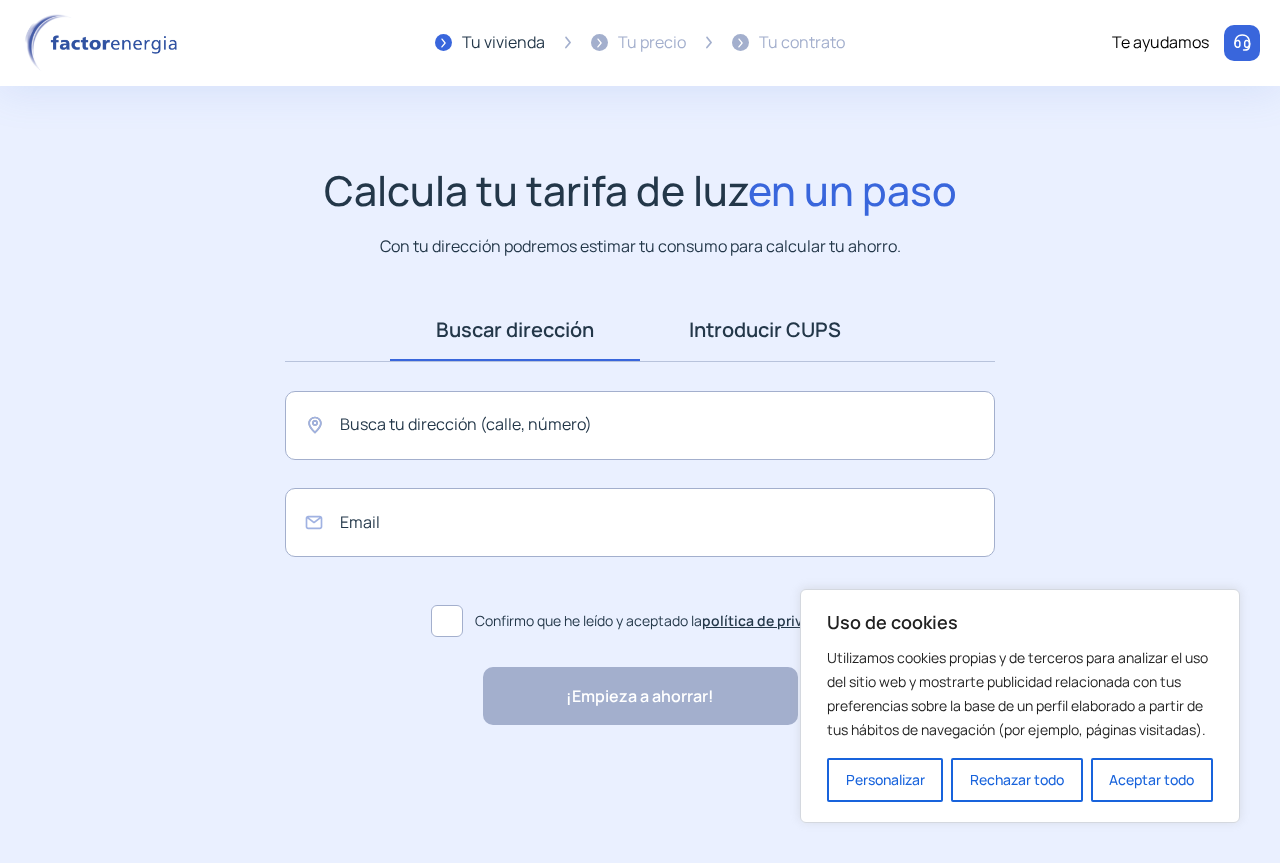 click on "Introducir CUPS" at bounding box center (765, 330) 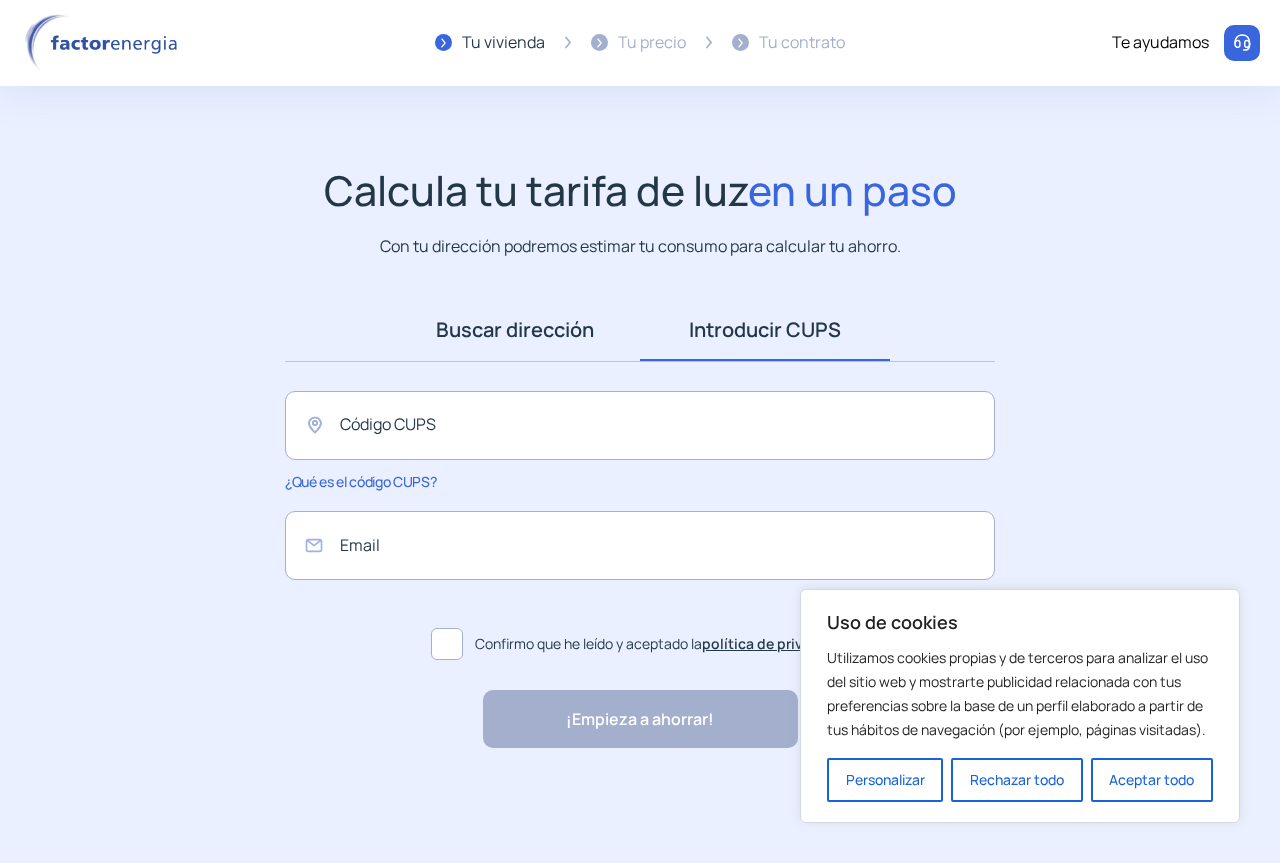 click on "Buscar dirección" at bounding box center (515, 330) 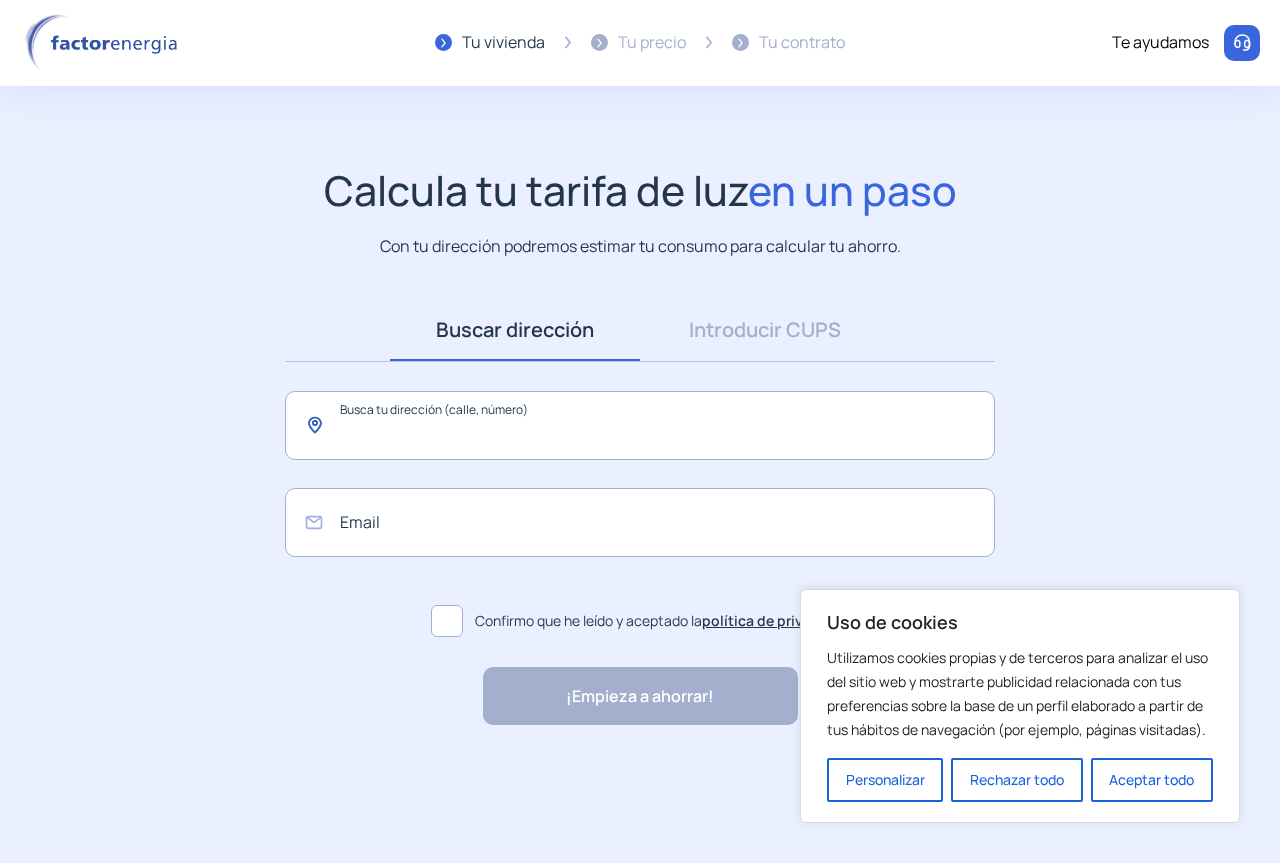 click at bounding box center (640, 425) 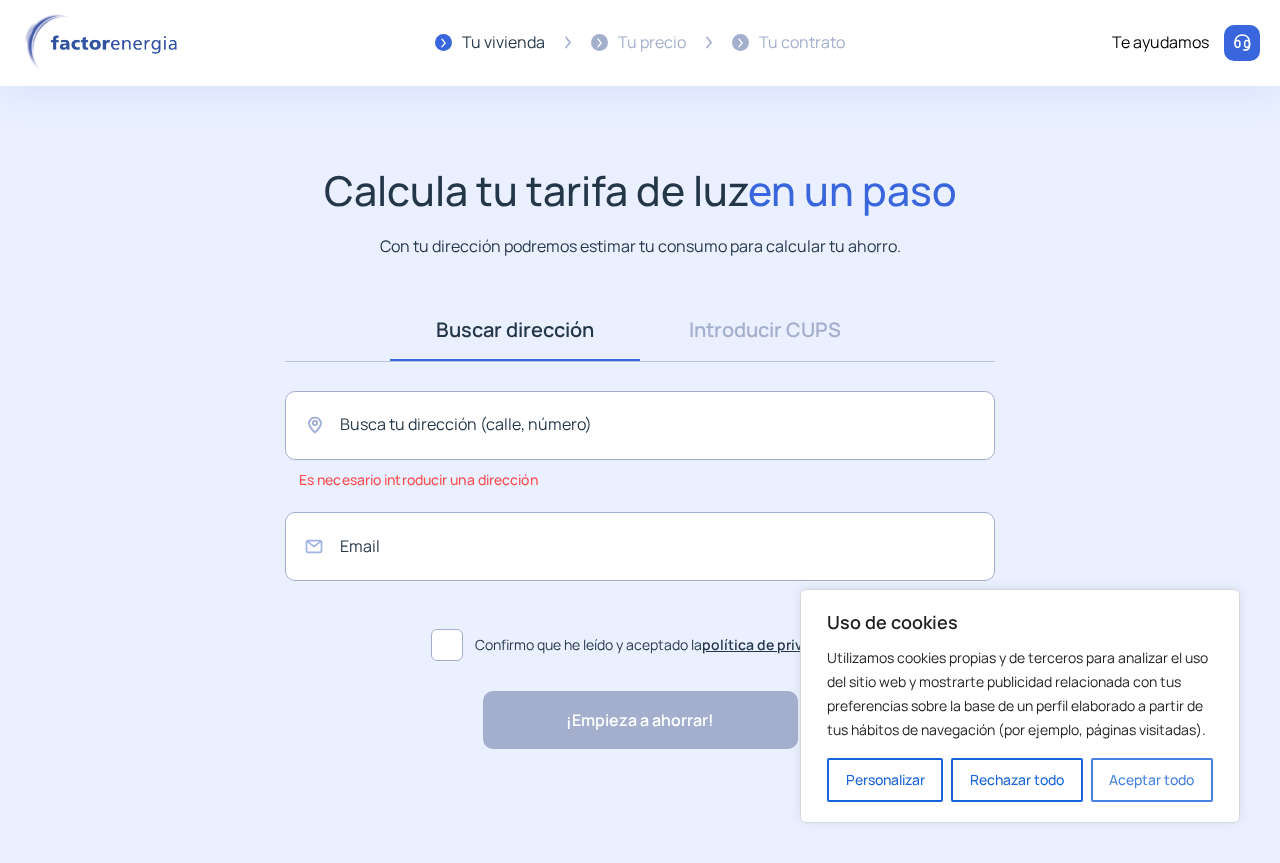 click on "Aceptar todo" at bounding box center [1152, 780] 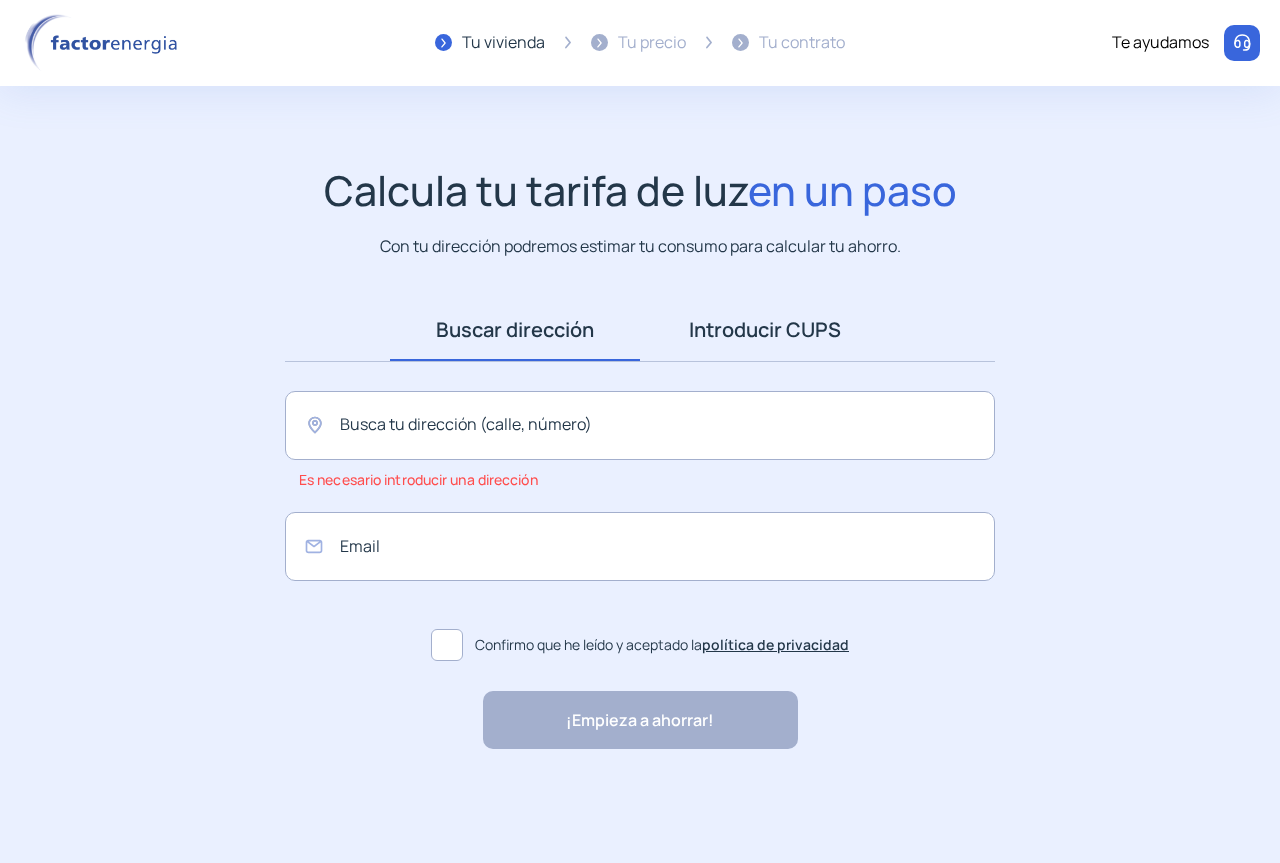 click on "Introducir CUPS" at bounding box center [765, 330] 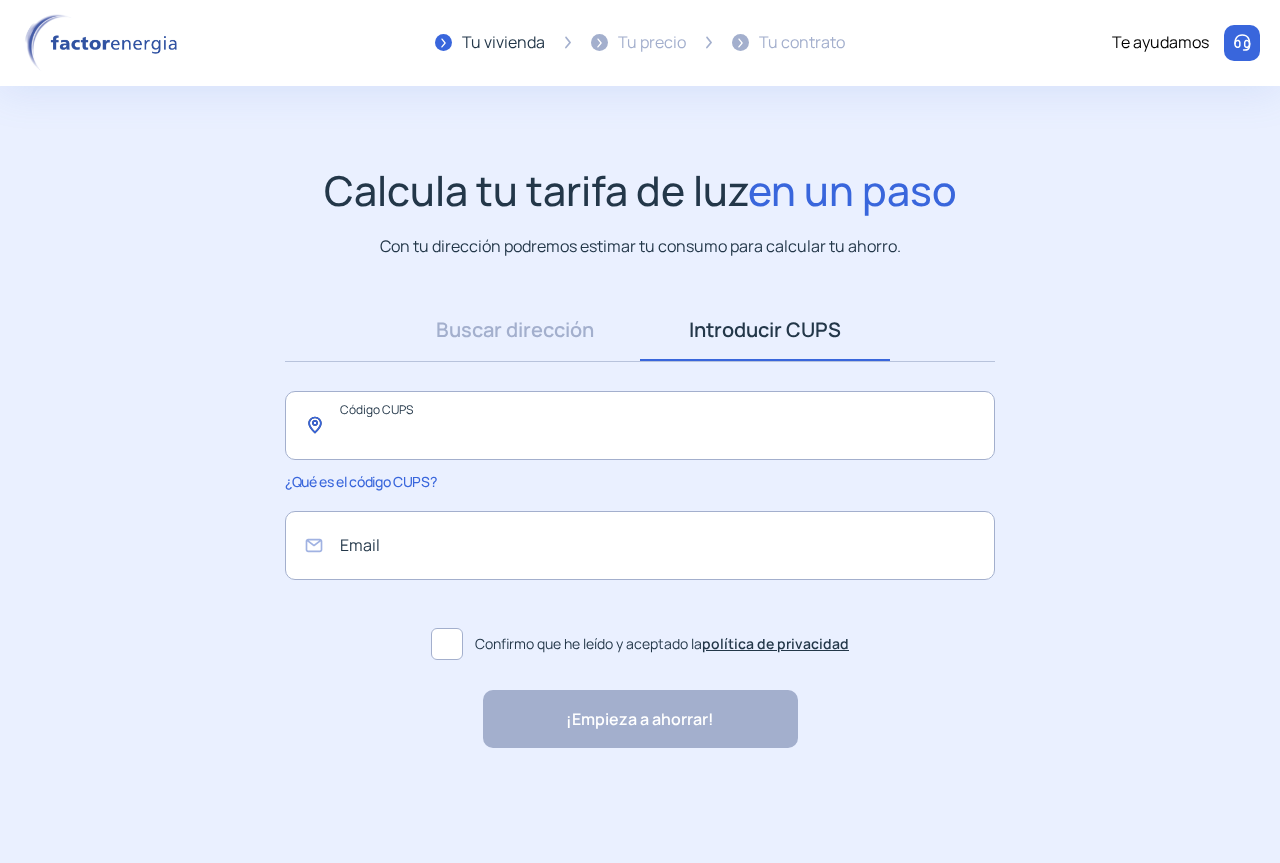 click at bounding box center (640, 425) 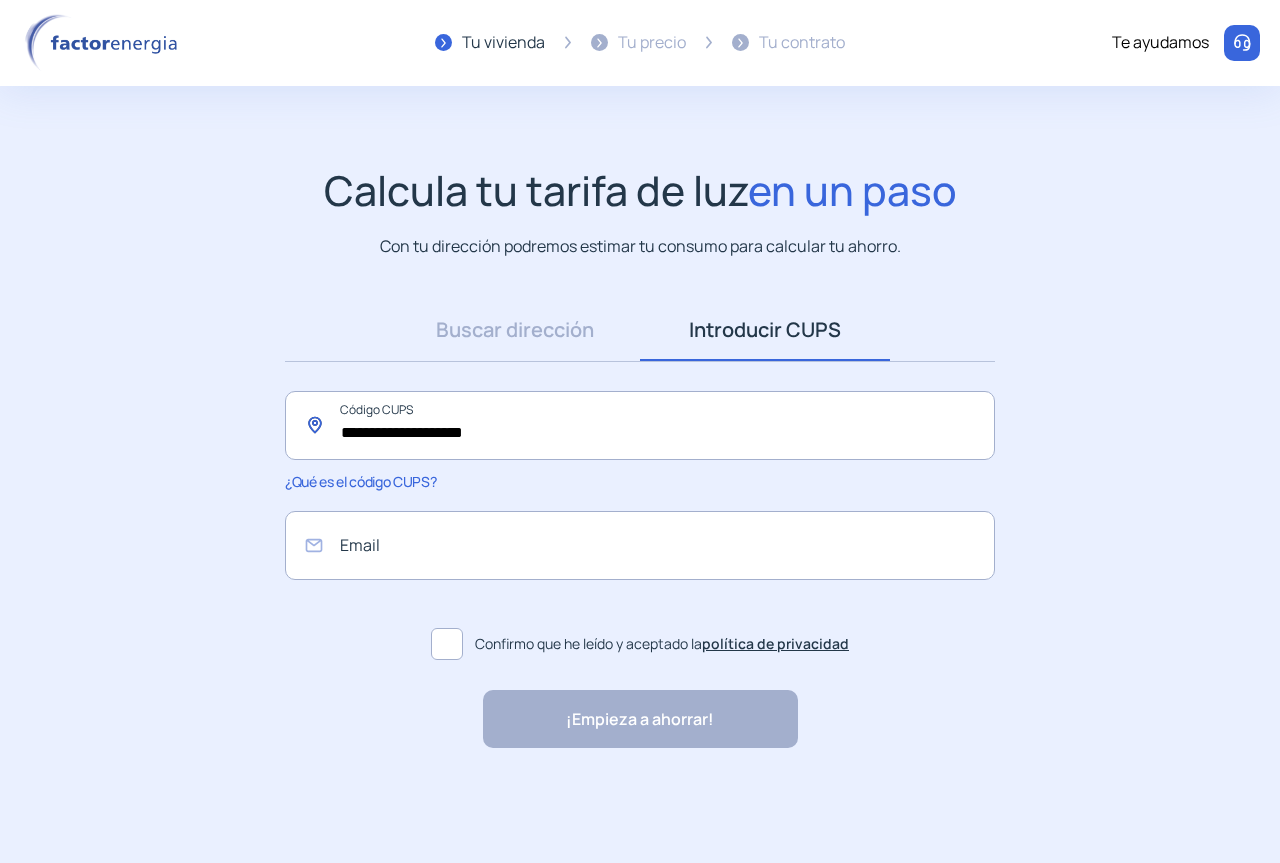 type on "**********" 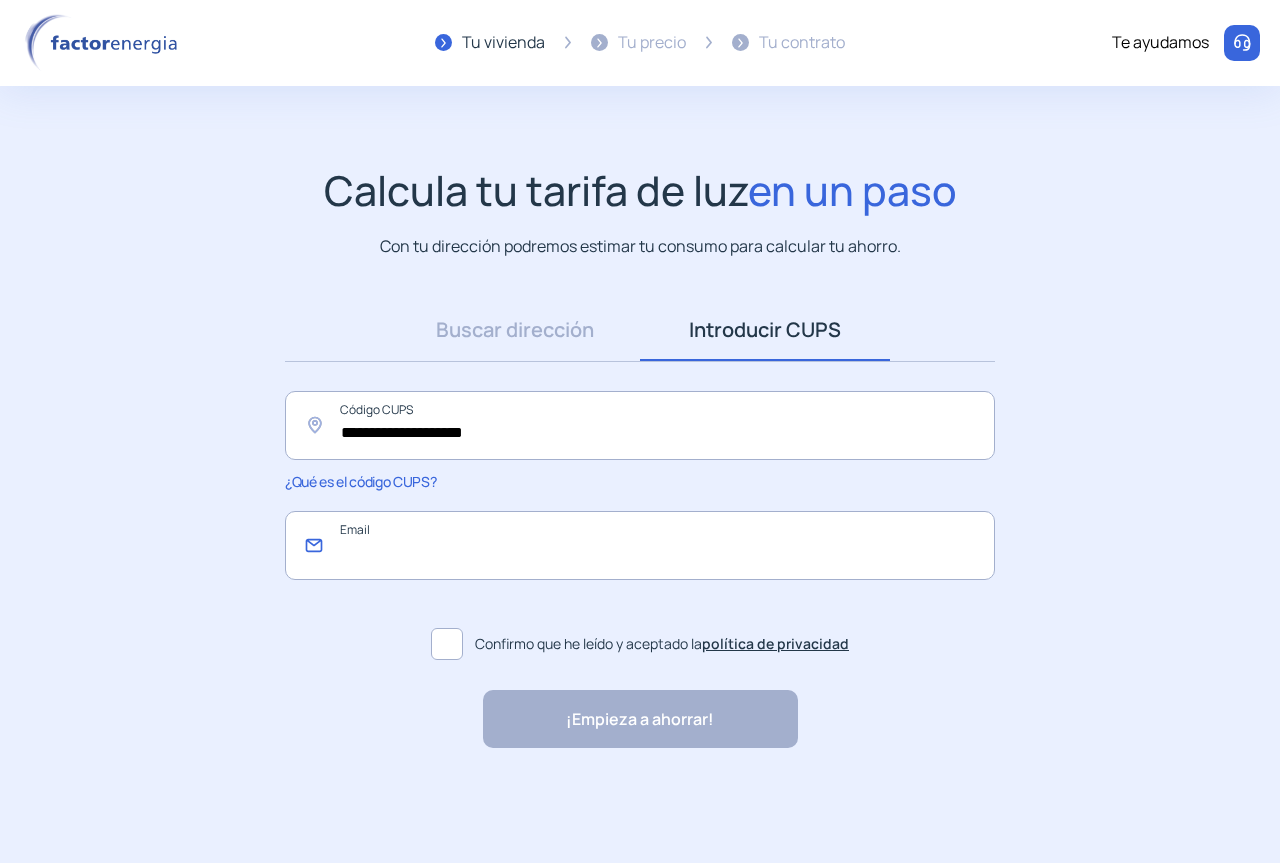 click at bounding box center (640, 545) 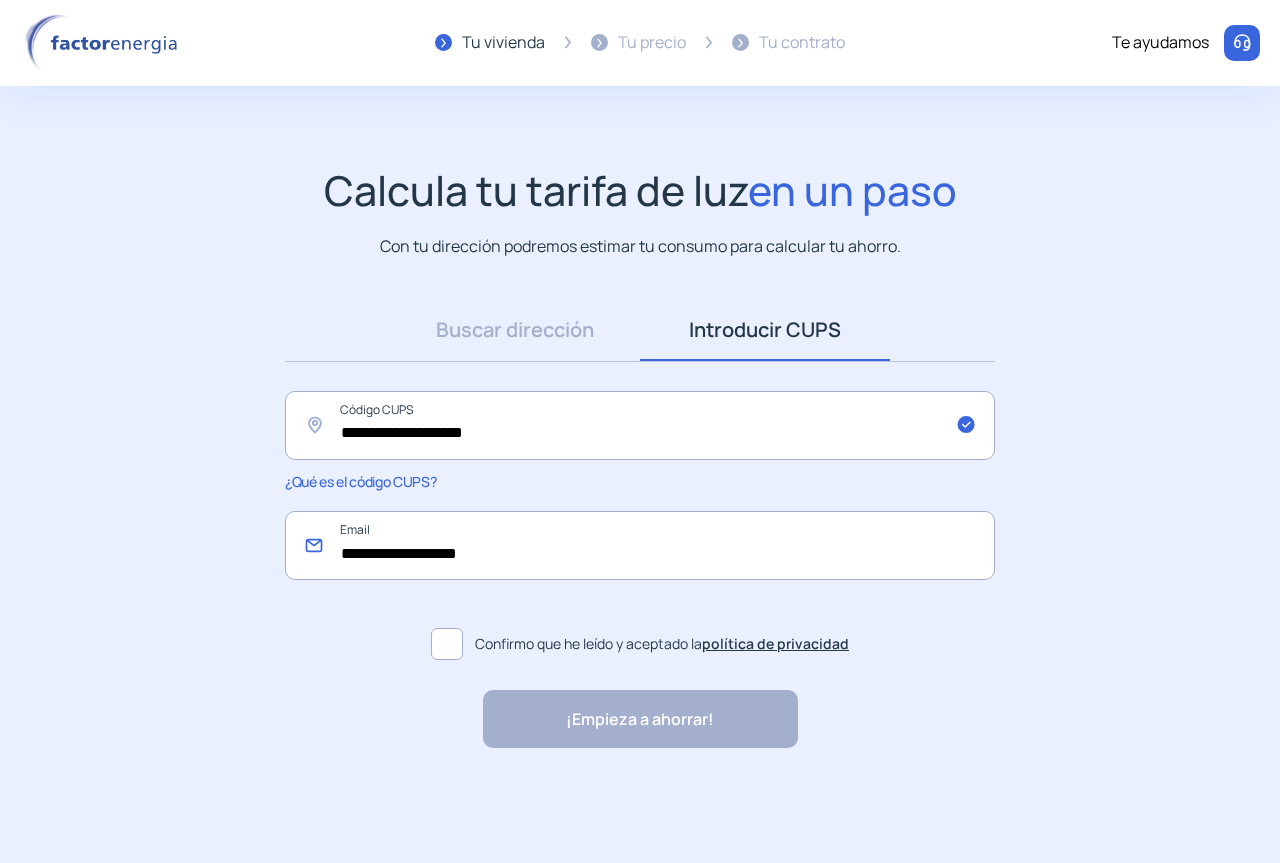 type on "**********" 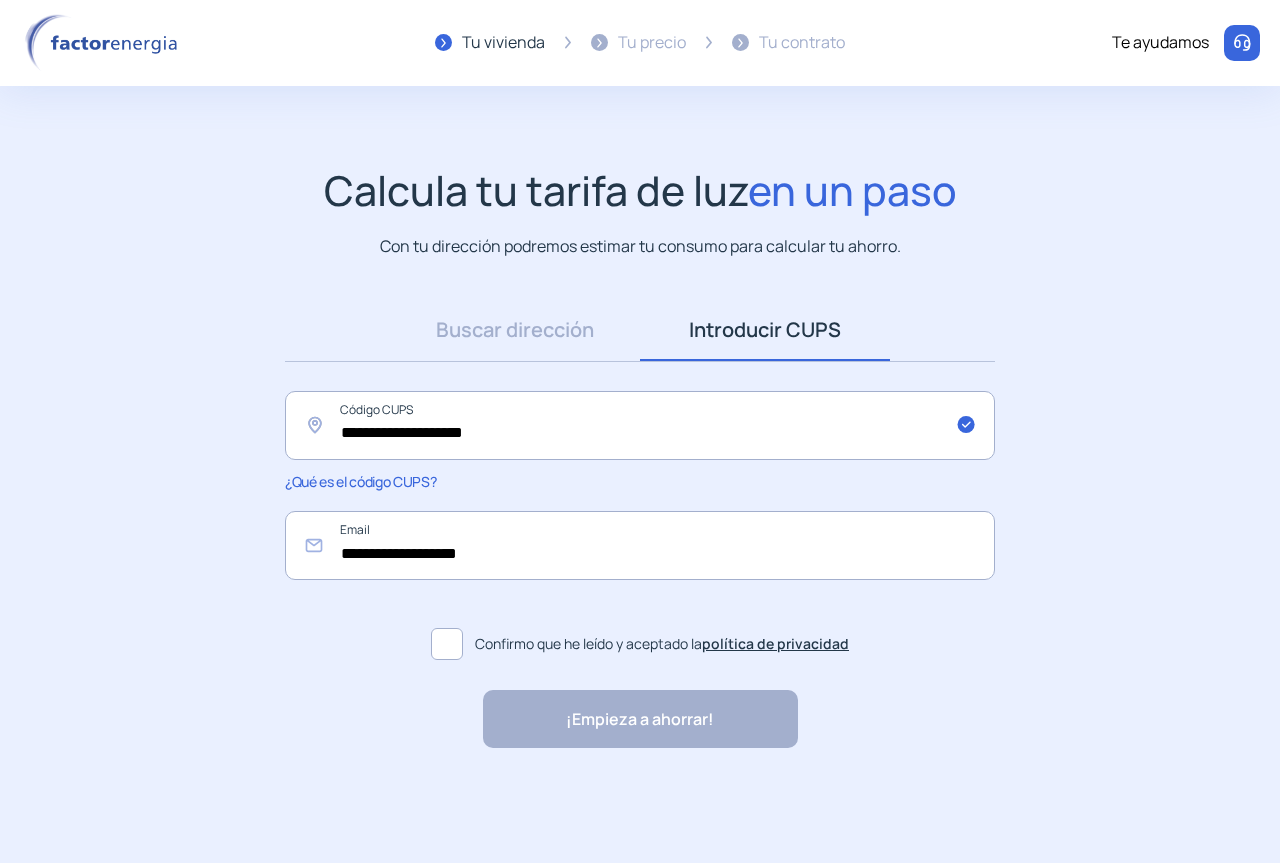 drag, startPoint x: 442, startPoint y: 644, endPoint x: 464, endPoint y: 644, distance: 22 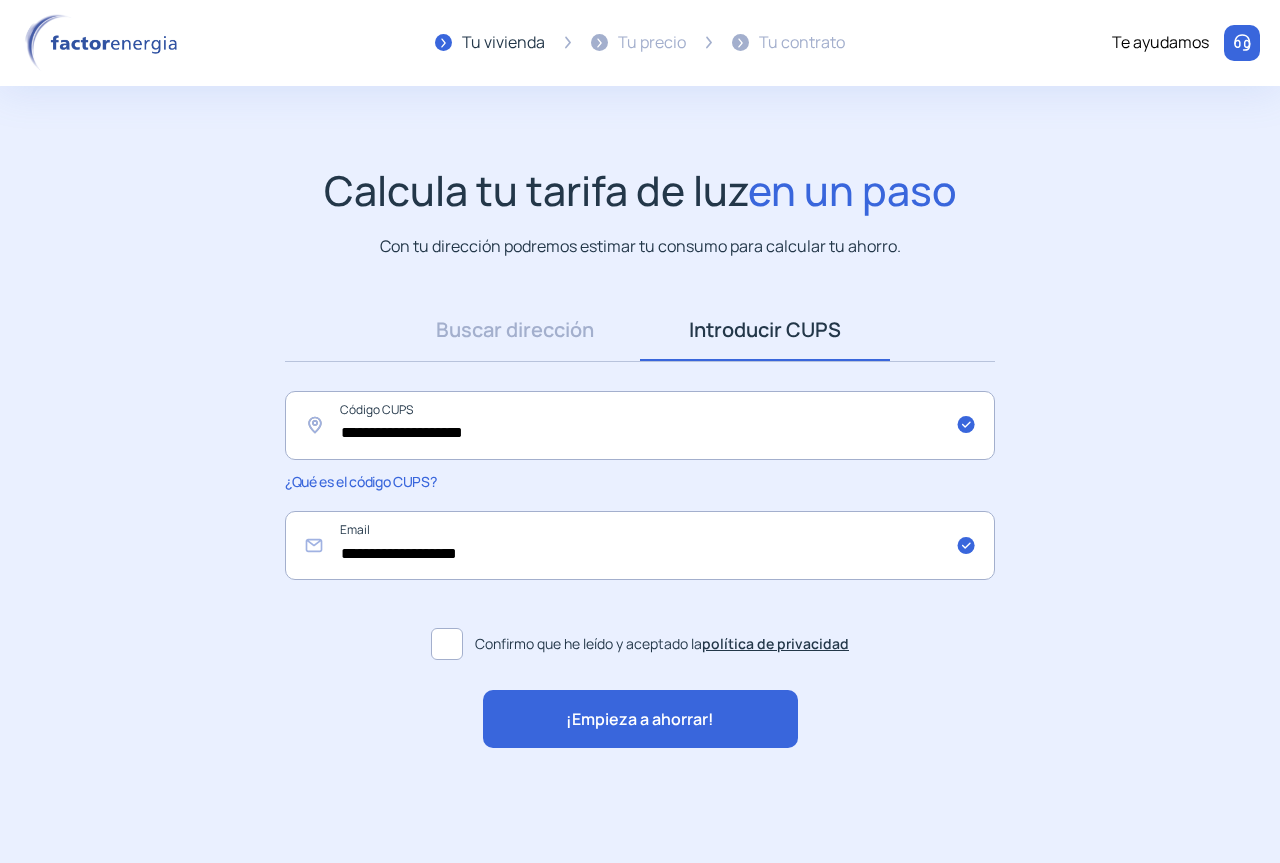 click on "¡Empieza a ahorrar!" at bounding box center (640, 720) 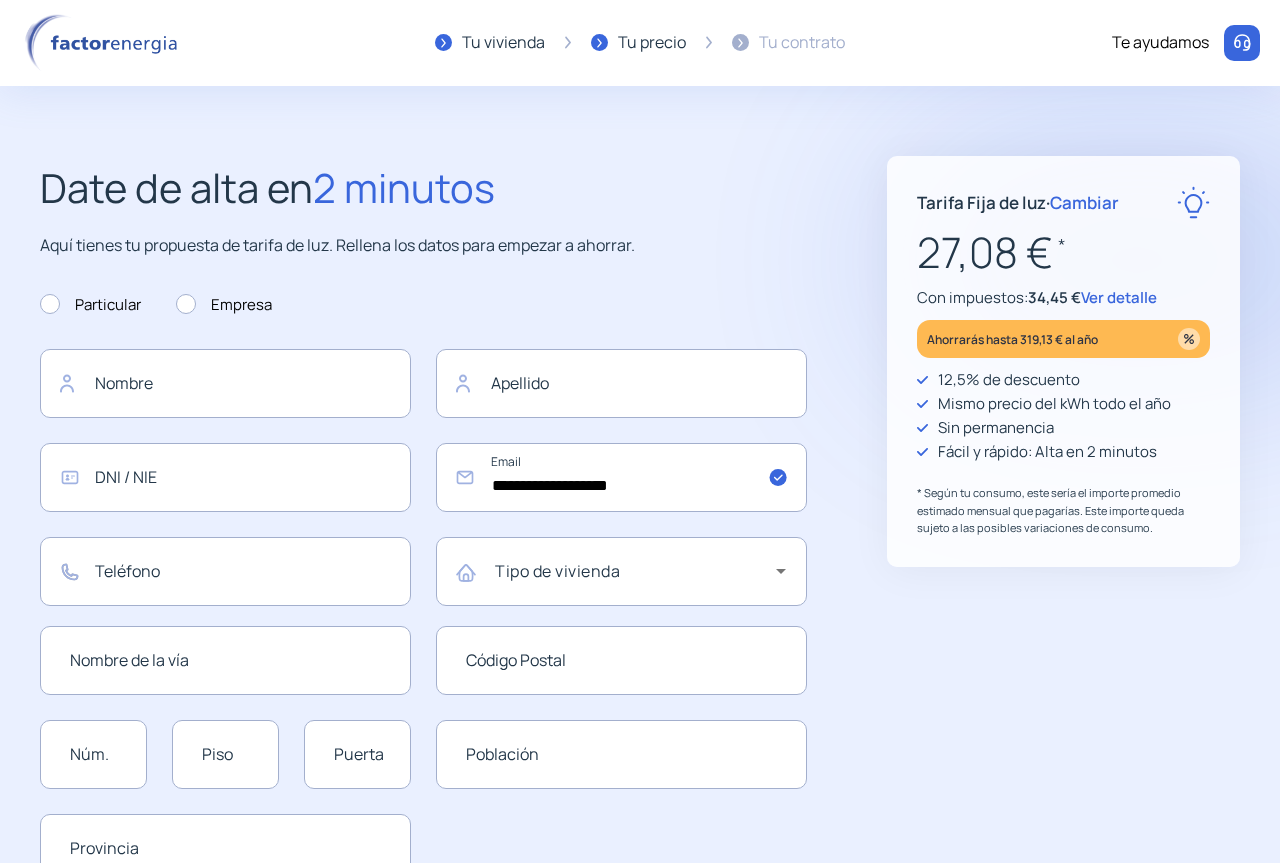 click on "Cambiar" at bounding box center (1084, 202) 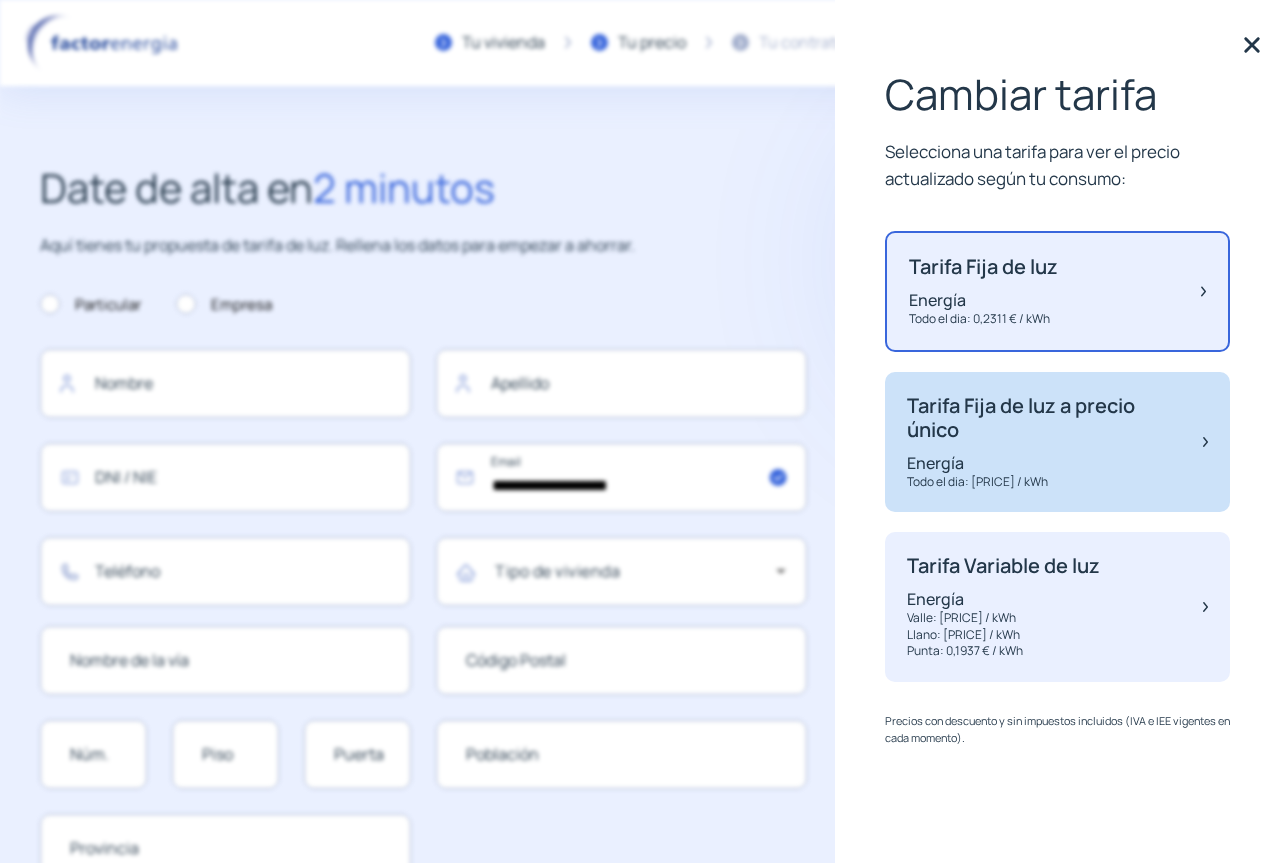 click on "Tarifa Fija de luz a precio único Energía Todo el dia: [PRICE] / kWh" at bounding box center [983, 291] 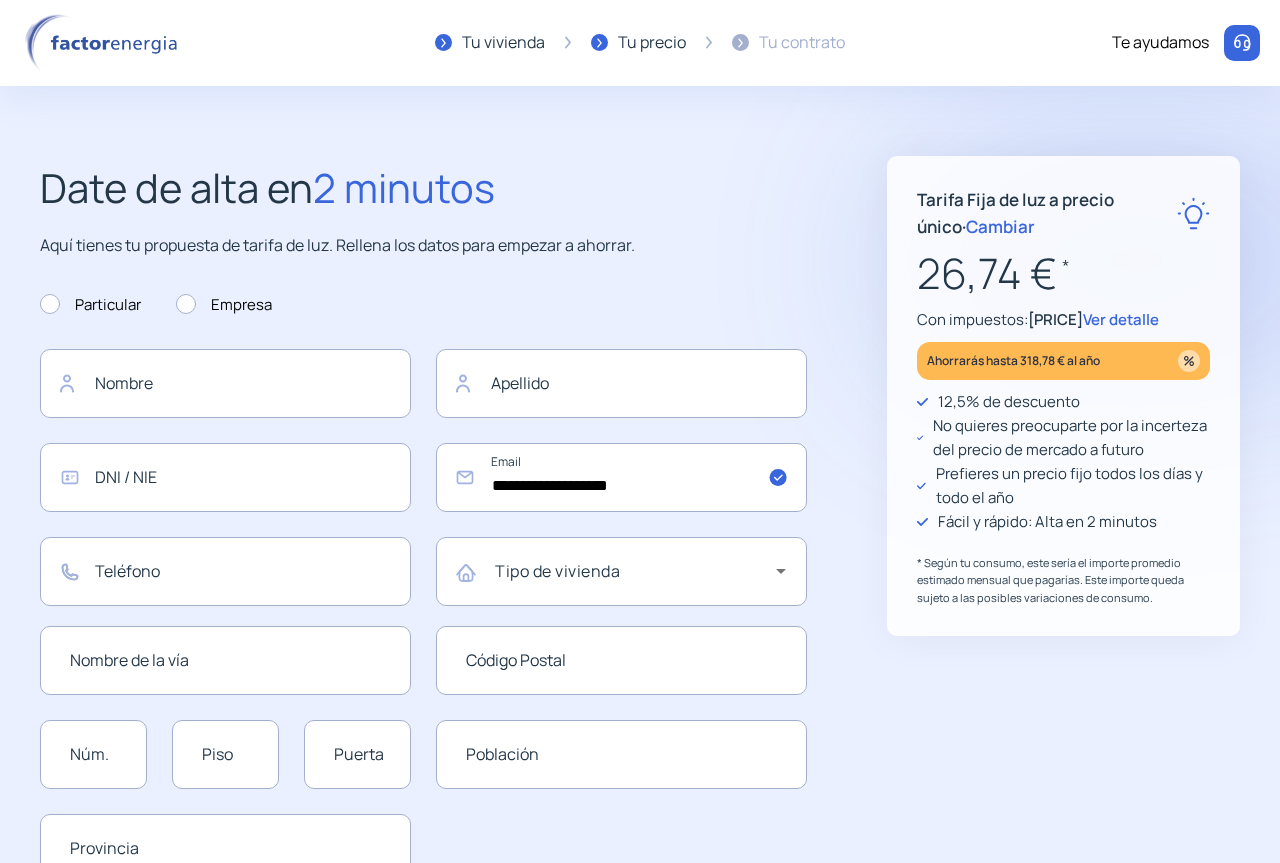 click on "Cambiar" at bounding box center [1000, 226] 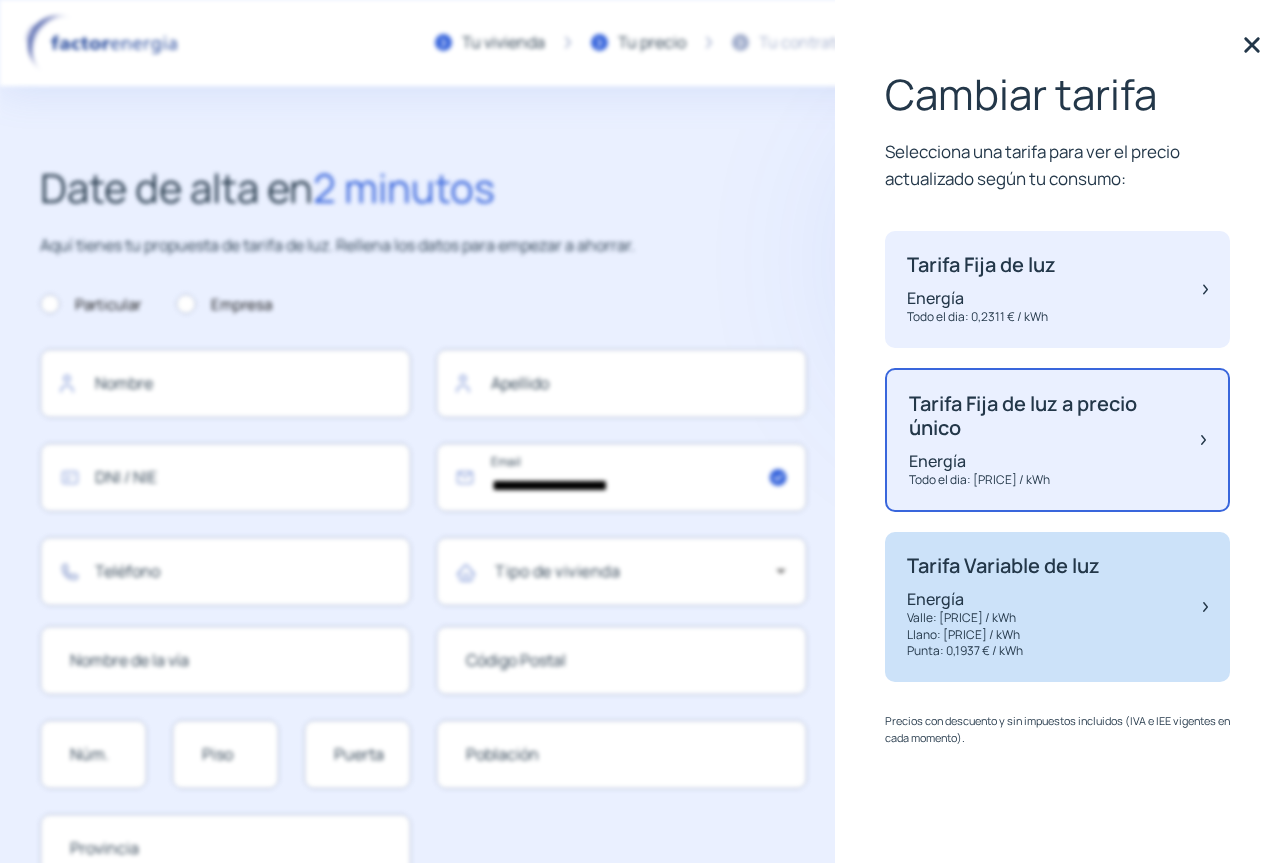click on "Valle: [PRICE] / kWh" at bounding box center (981, 317) 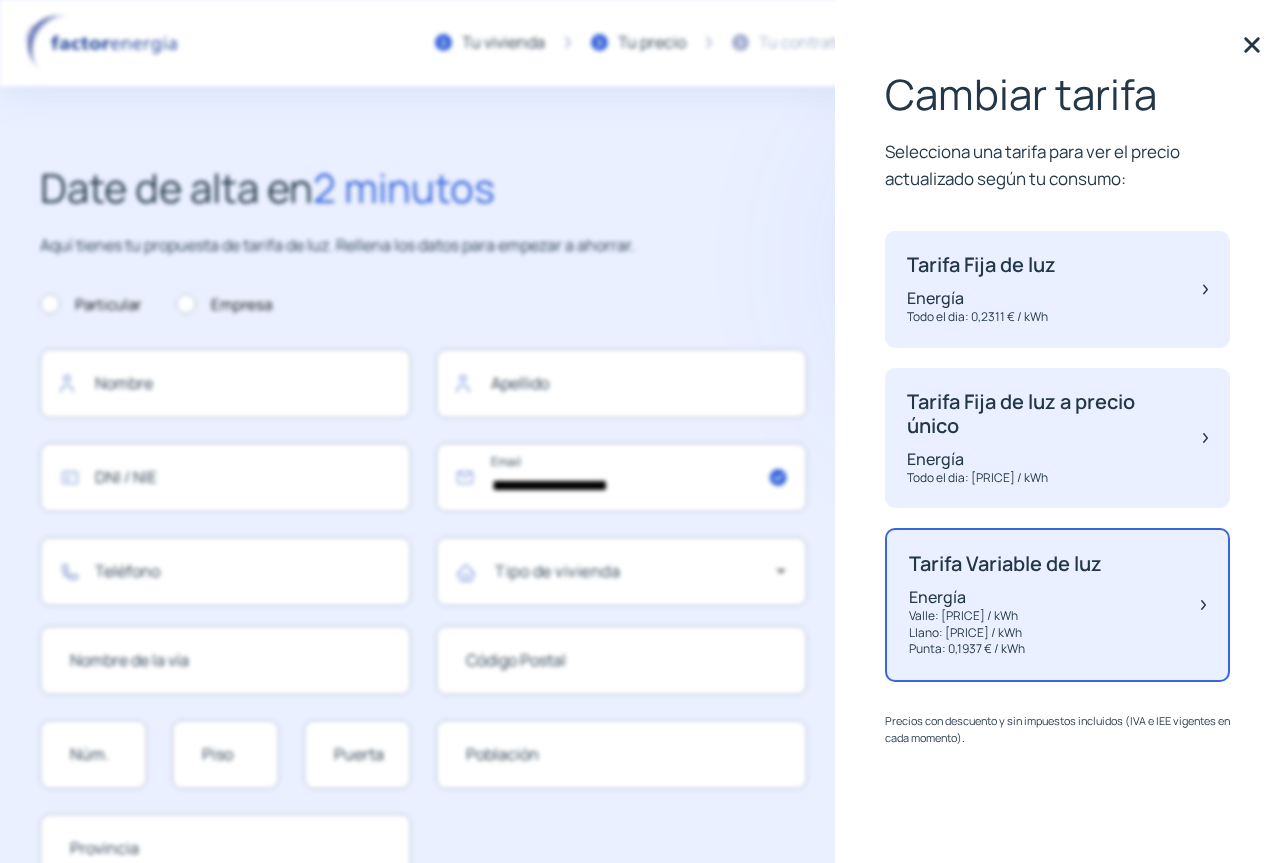 click on "Valle: [PRICE] / kWh" at bounding box center [1005, 616] 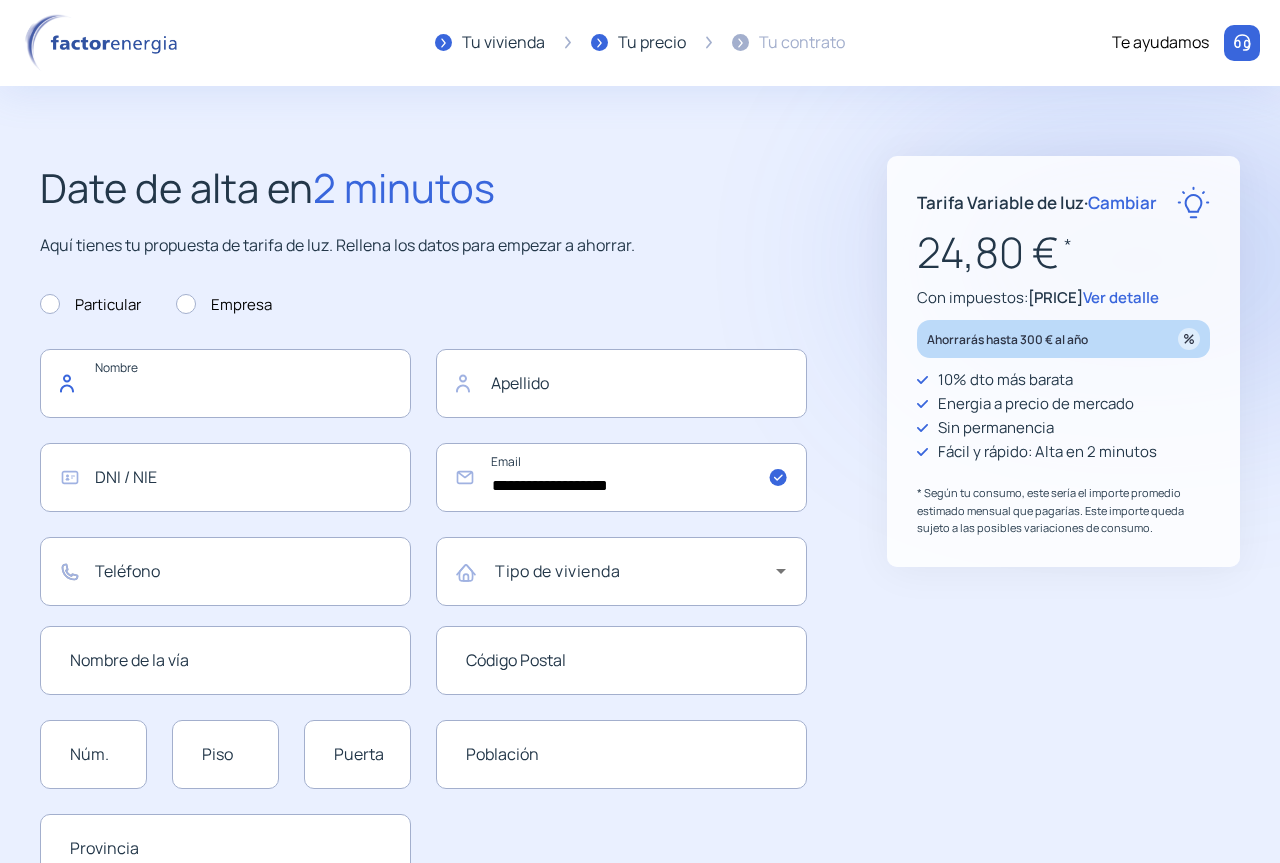 click at bounding box center (225, 383) 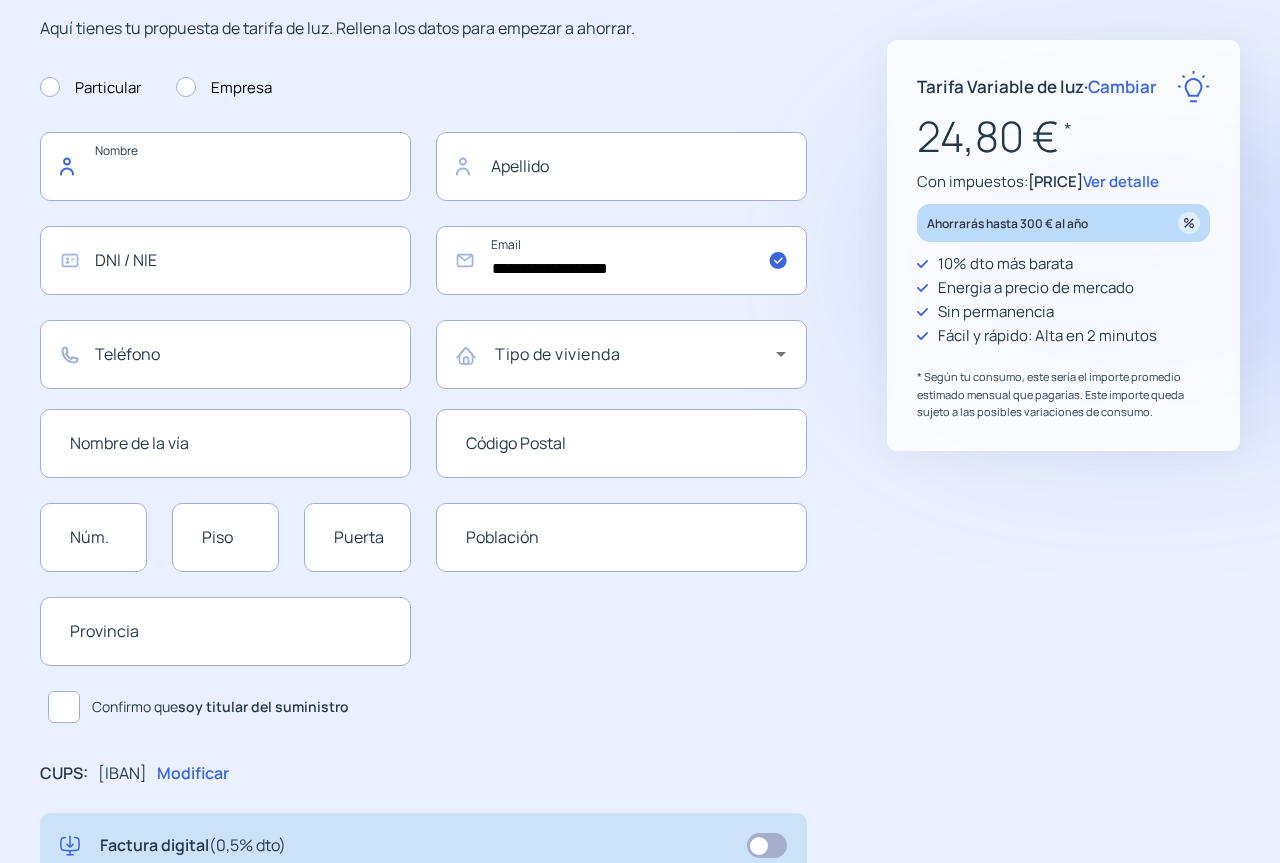 scroll, scrollTop: 0, scrollLeft: 0, axis: both 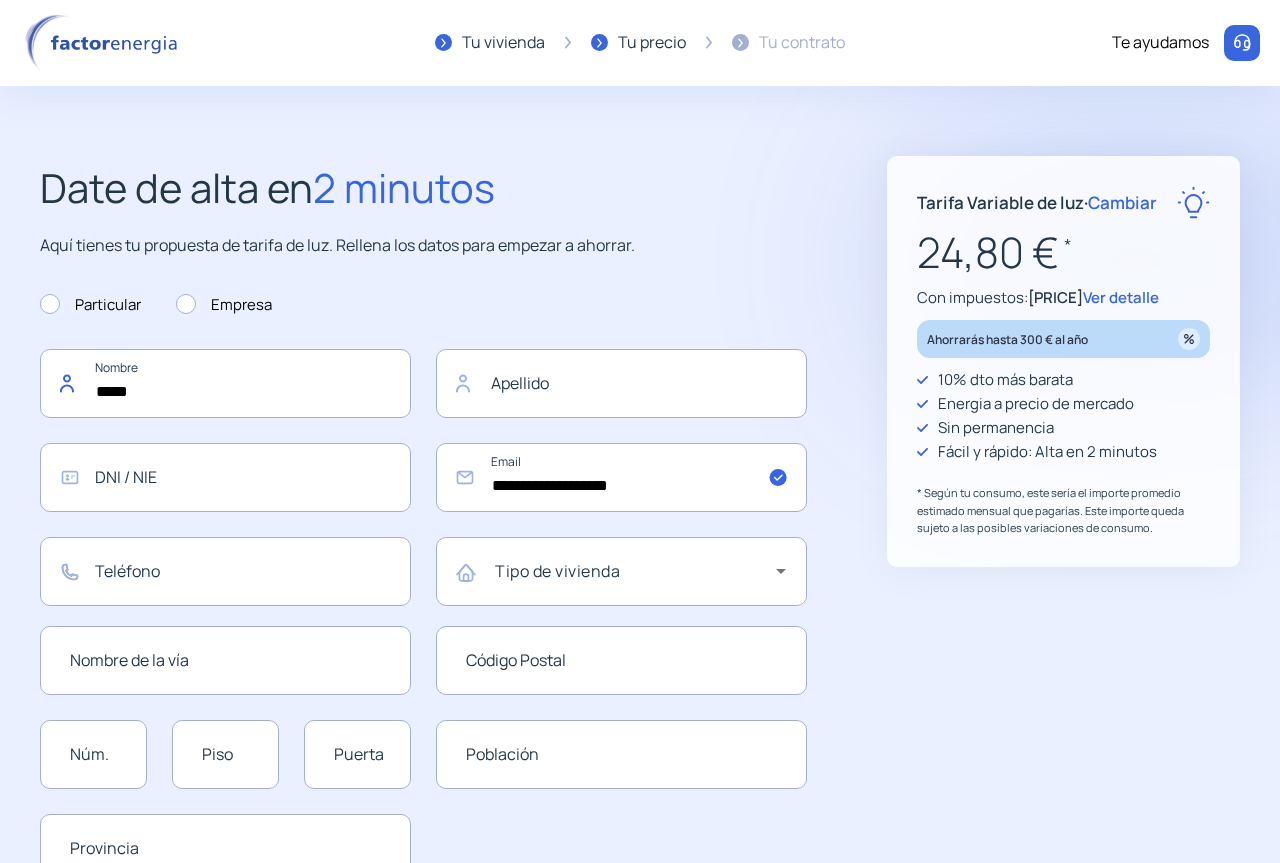 type on "*****" 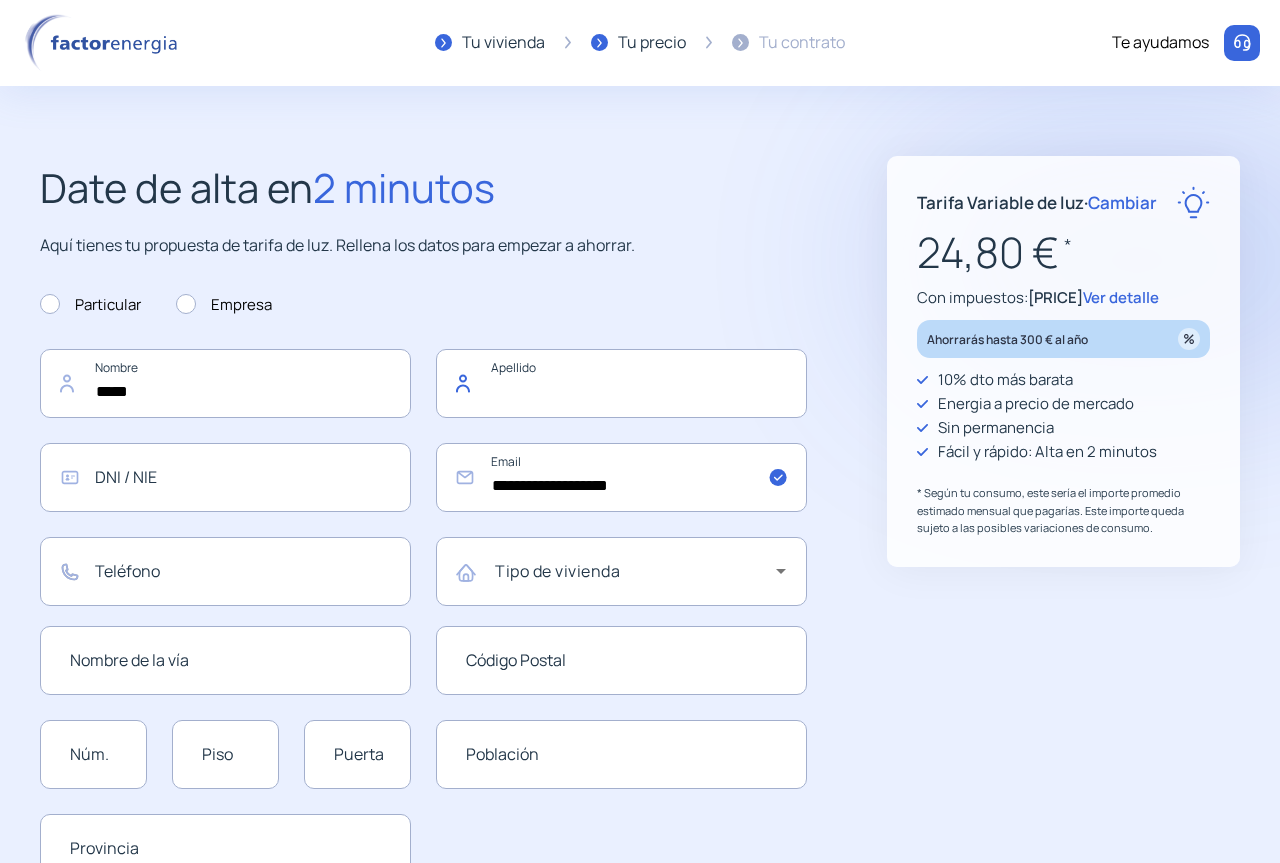 click at bounding box center (621, 383) 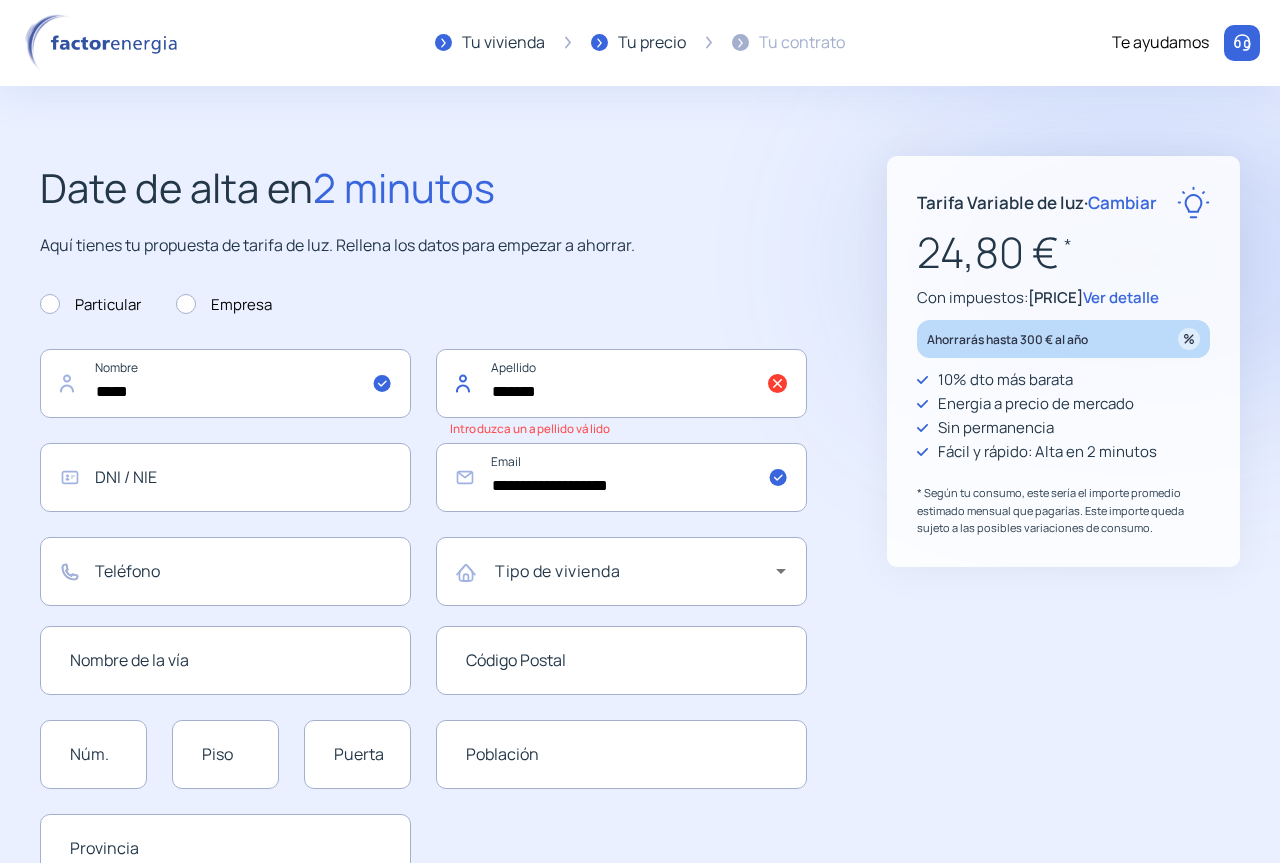 type on "******" 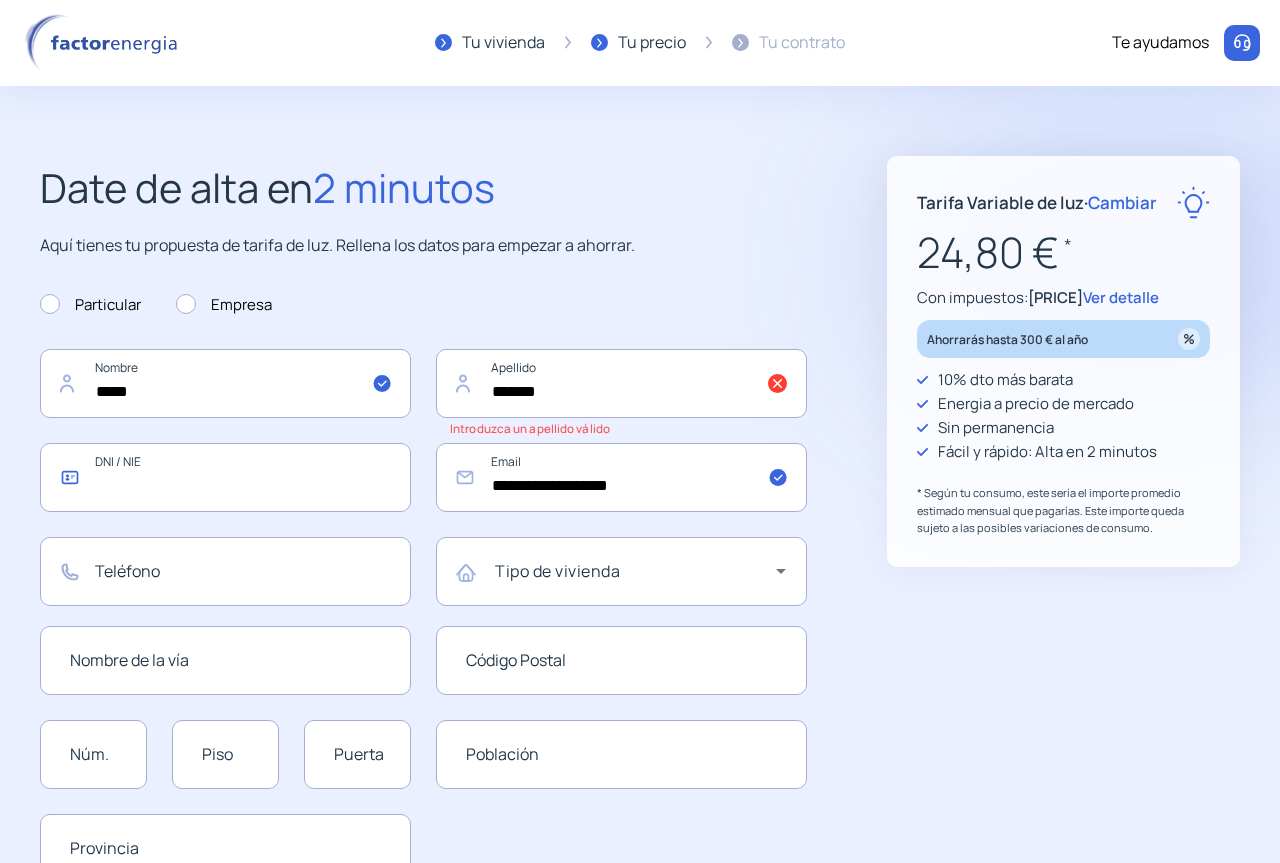 click at bounding box center [225, 477] 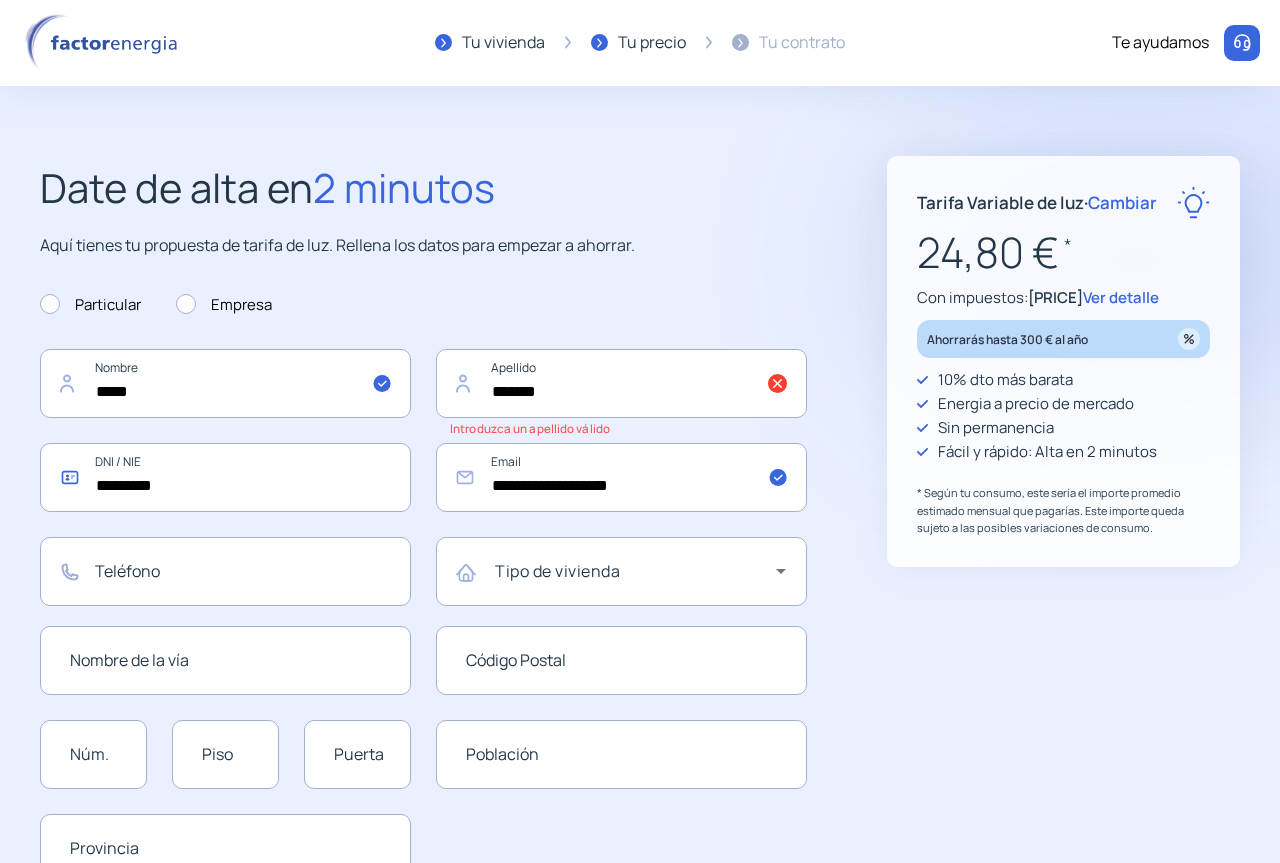 type on "*********" 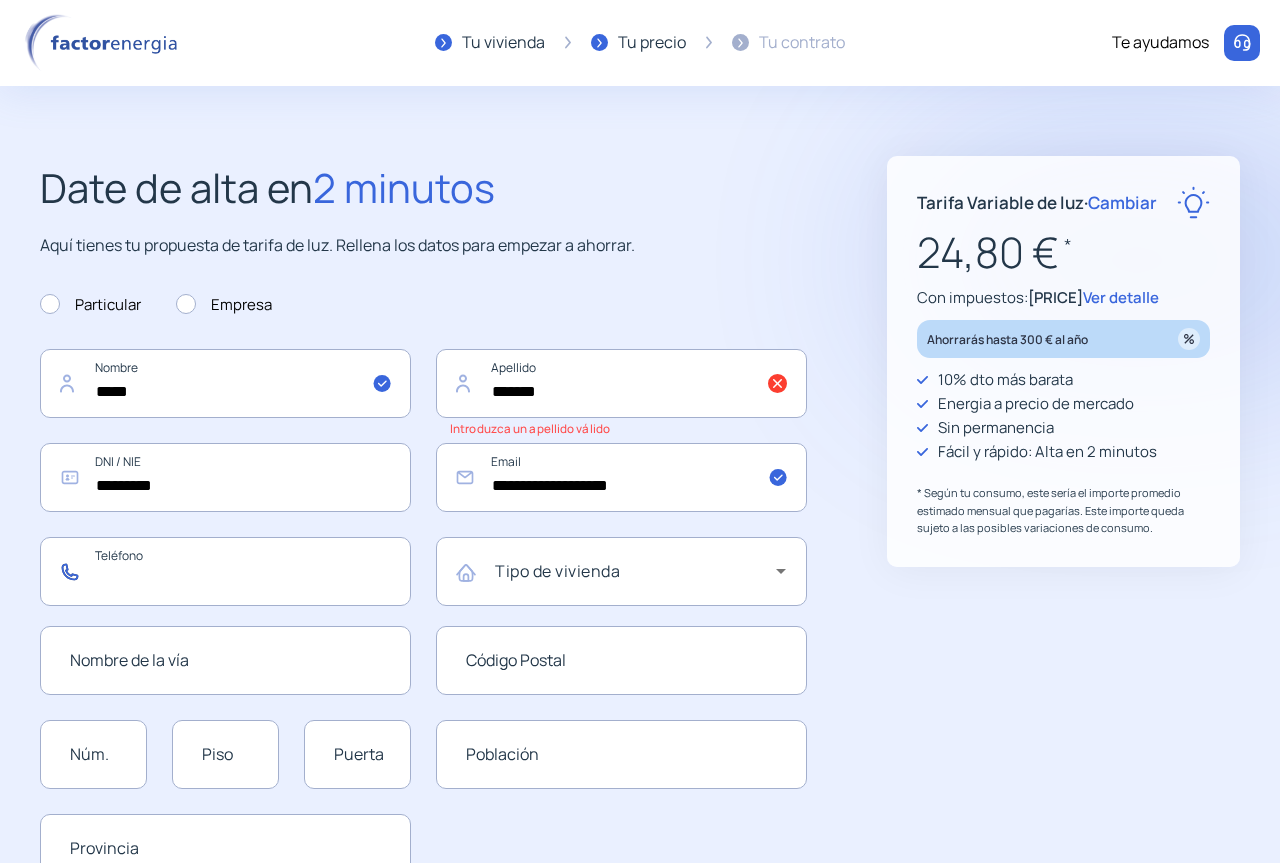 click at bounding box center [225, 571] 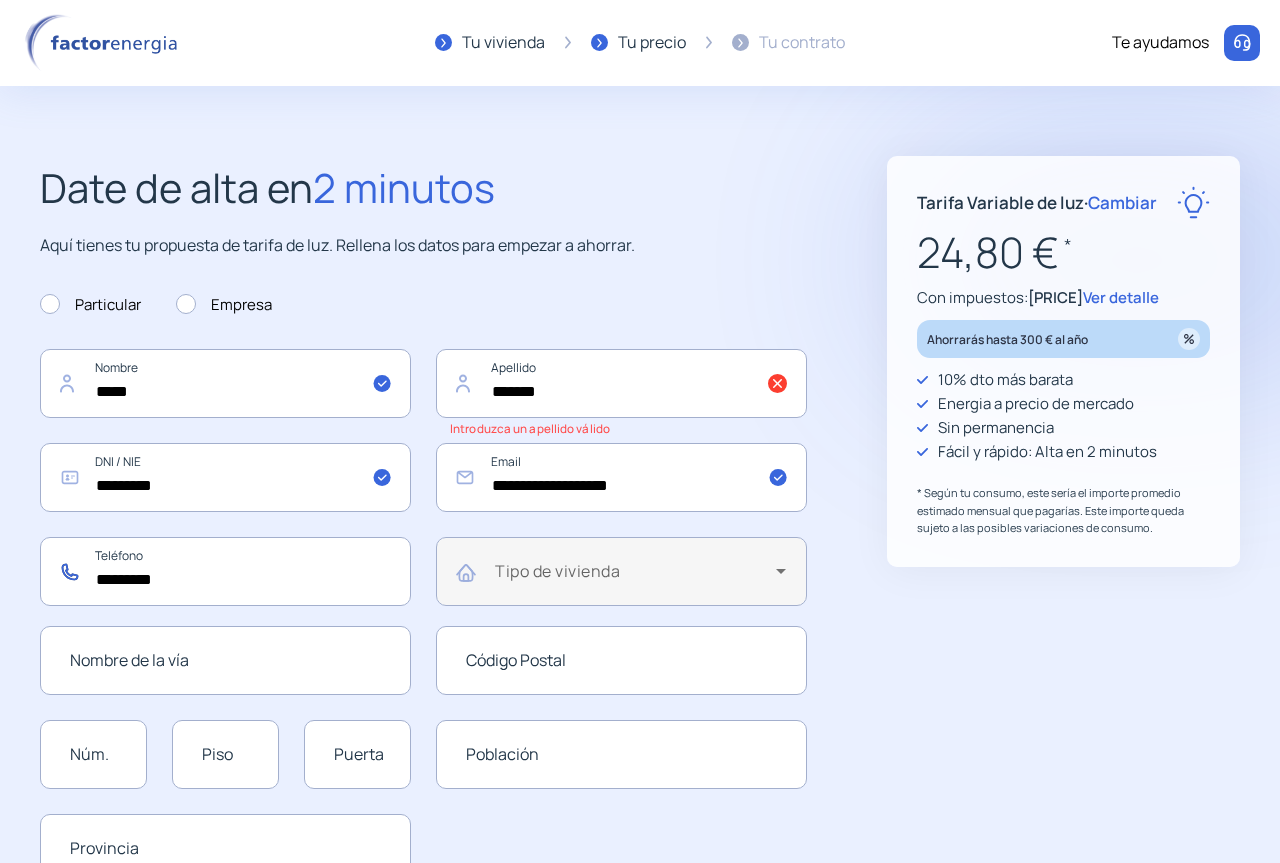 type on "*********" 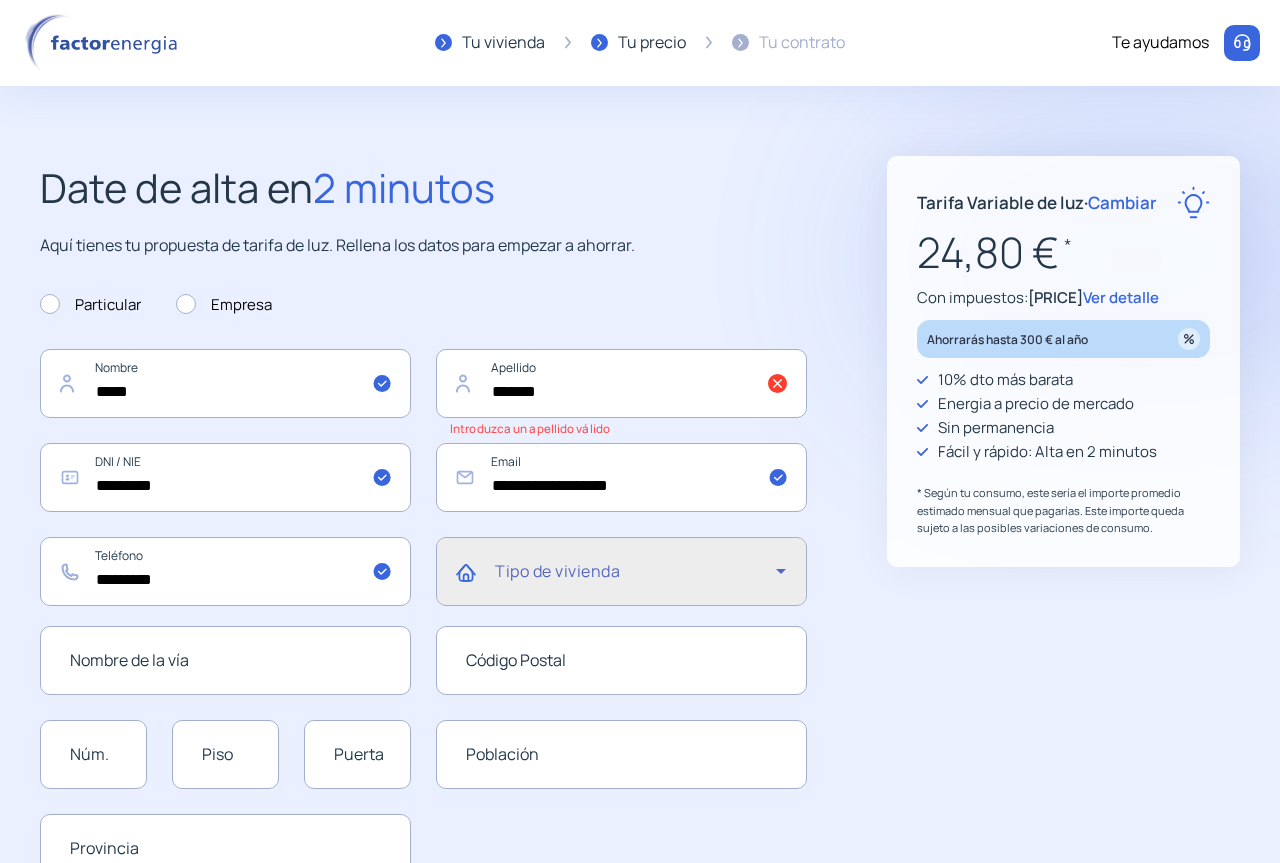 click at bounding box center [781, 571] 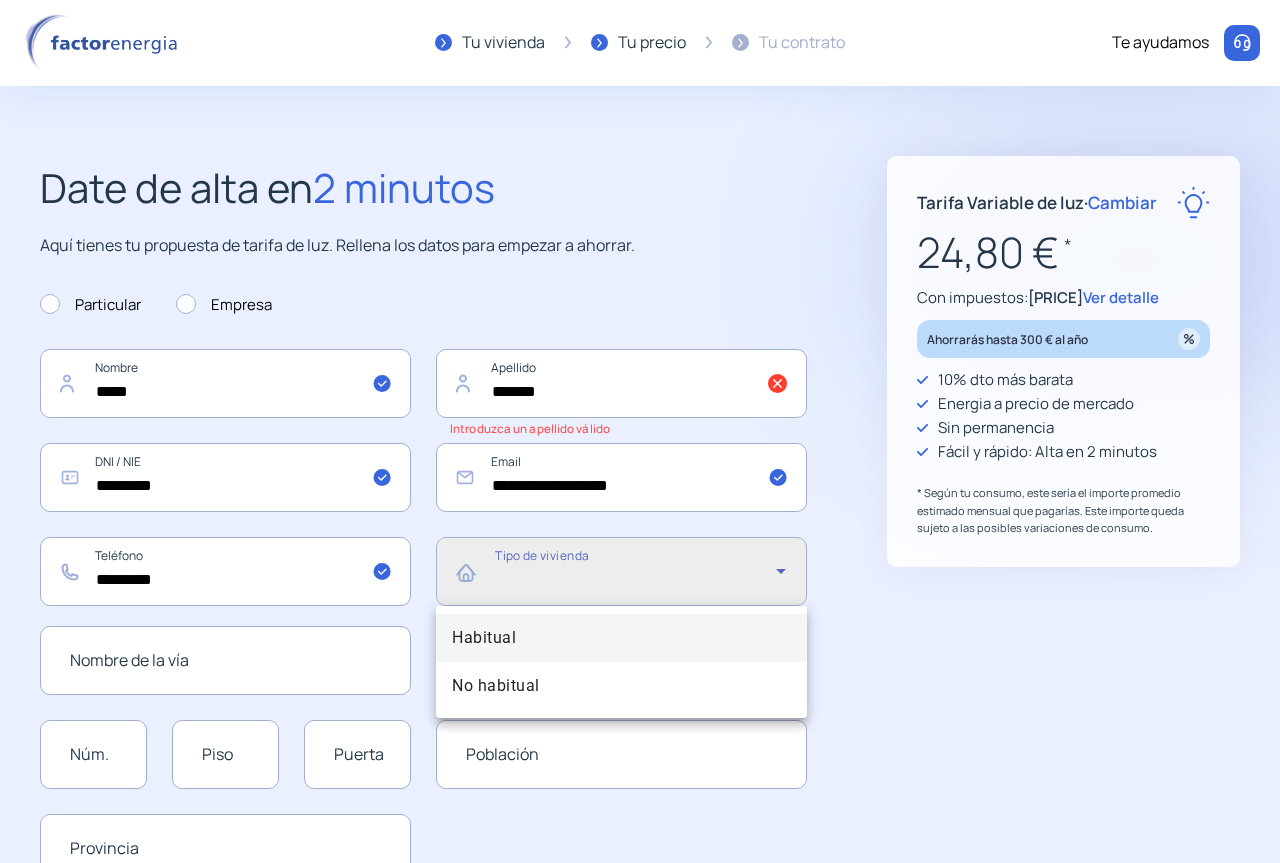 click on "Habitual" at bounding box center (484, 638) 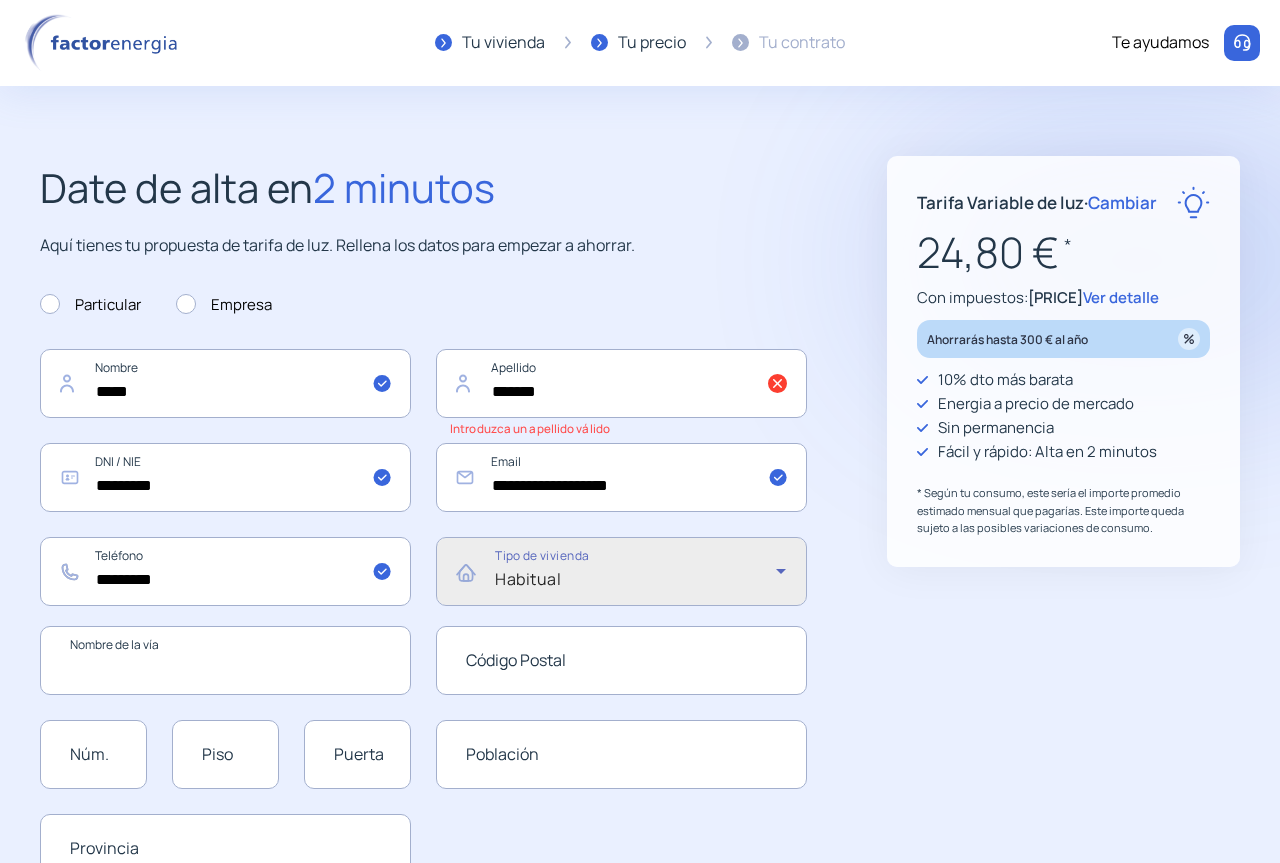 click at bounding box center (225, 660) 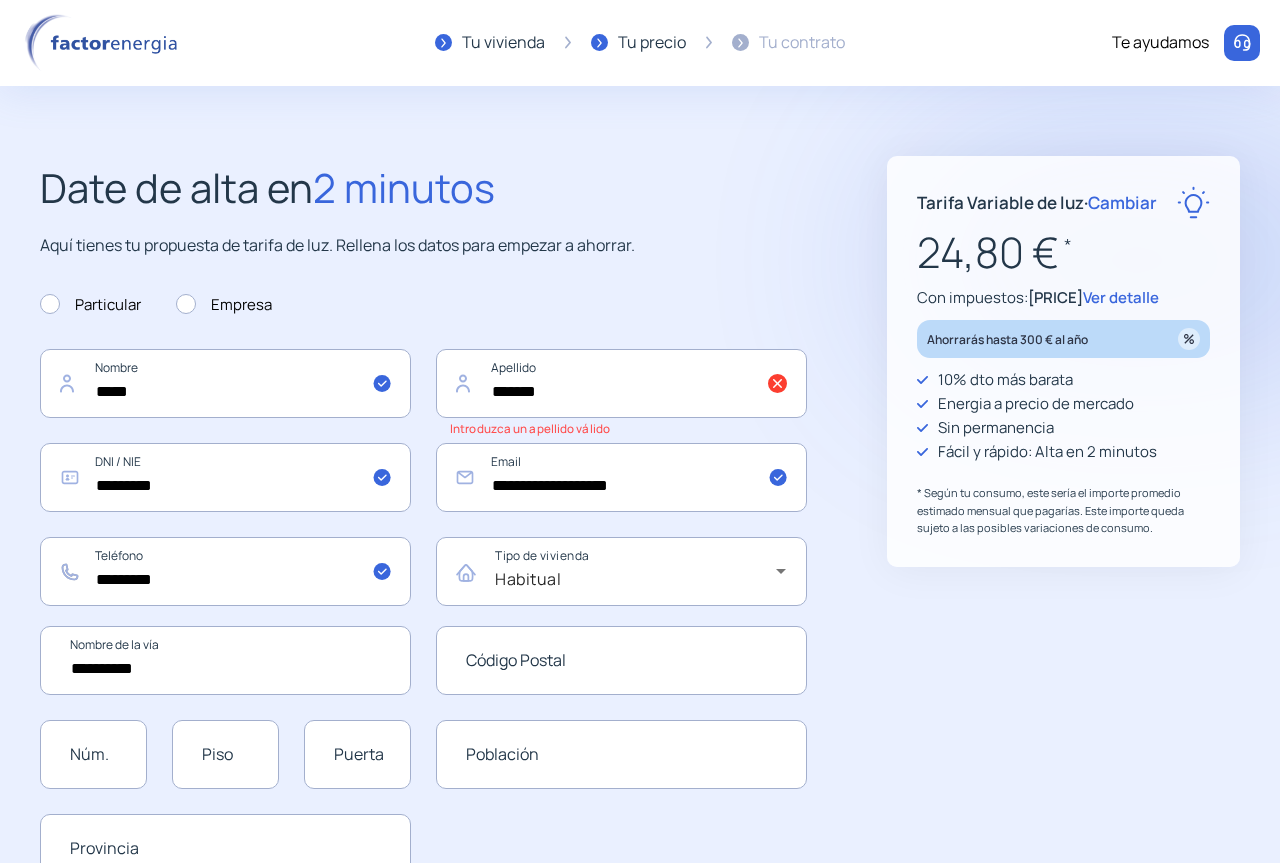 type on "**********" 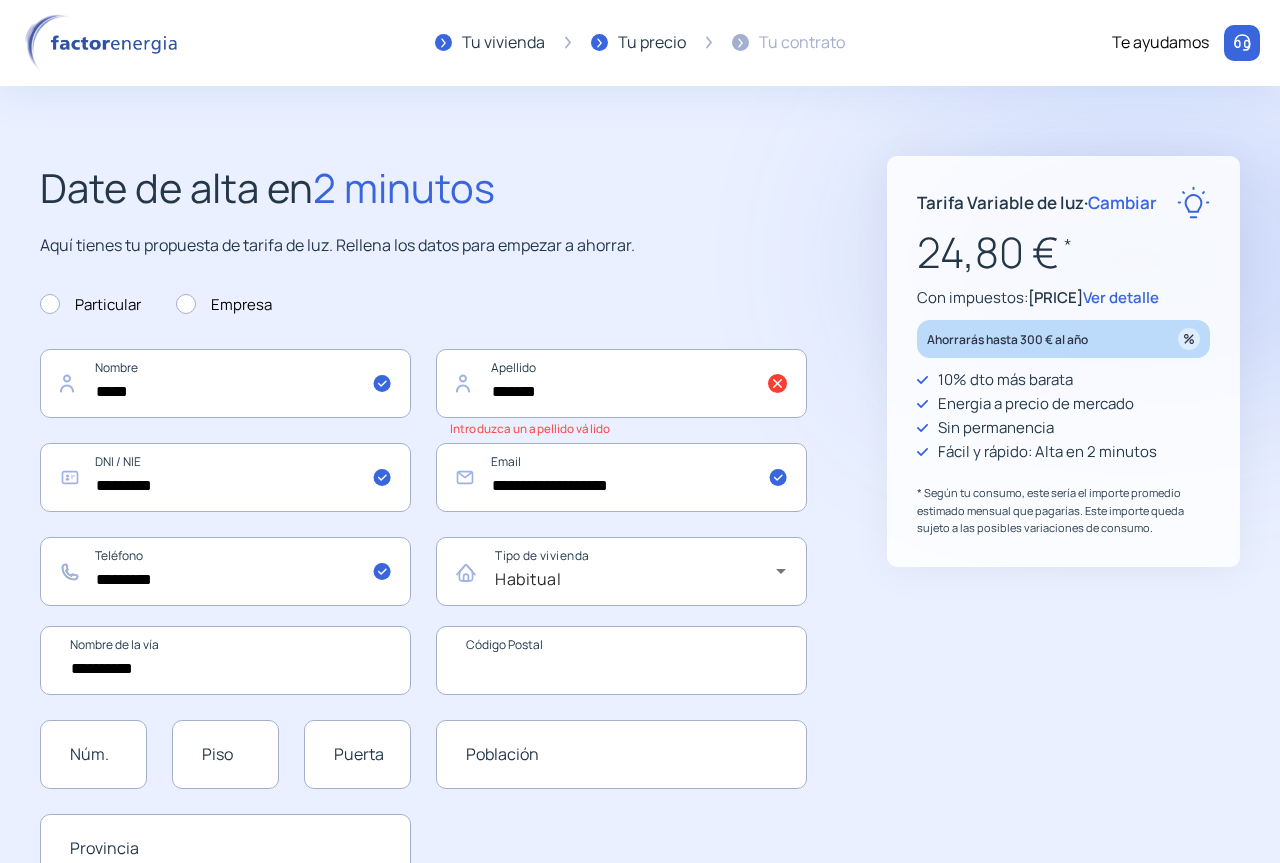 click at bounding box center (621, 660) 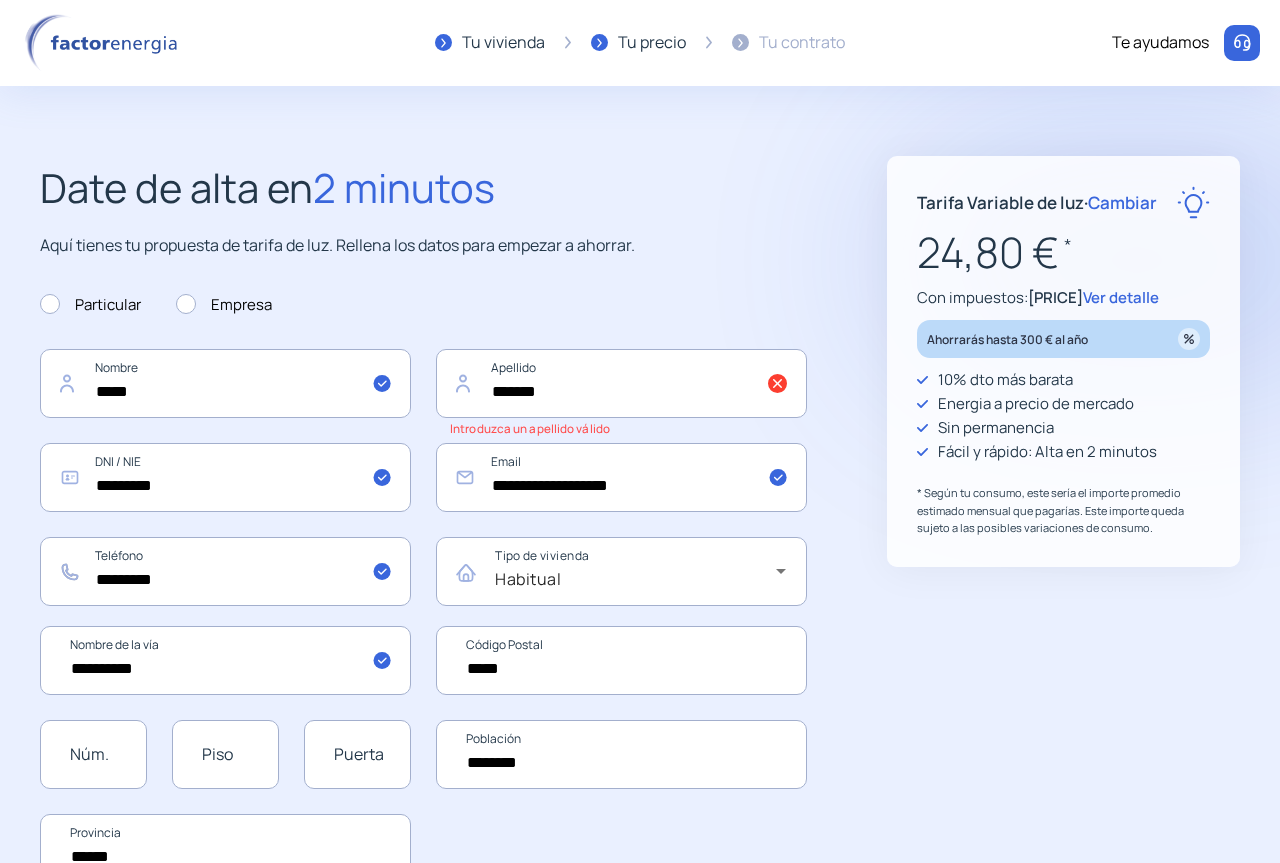 type on "*****" 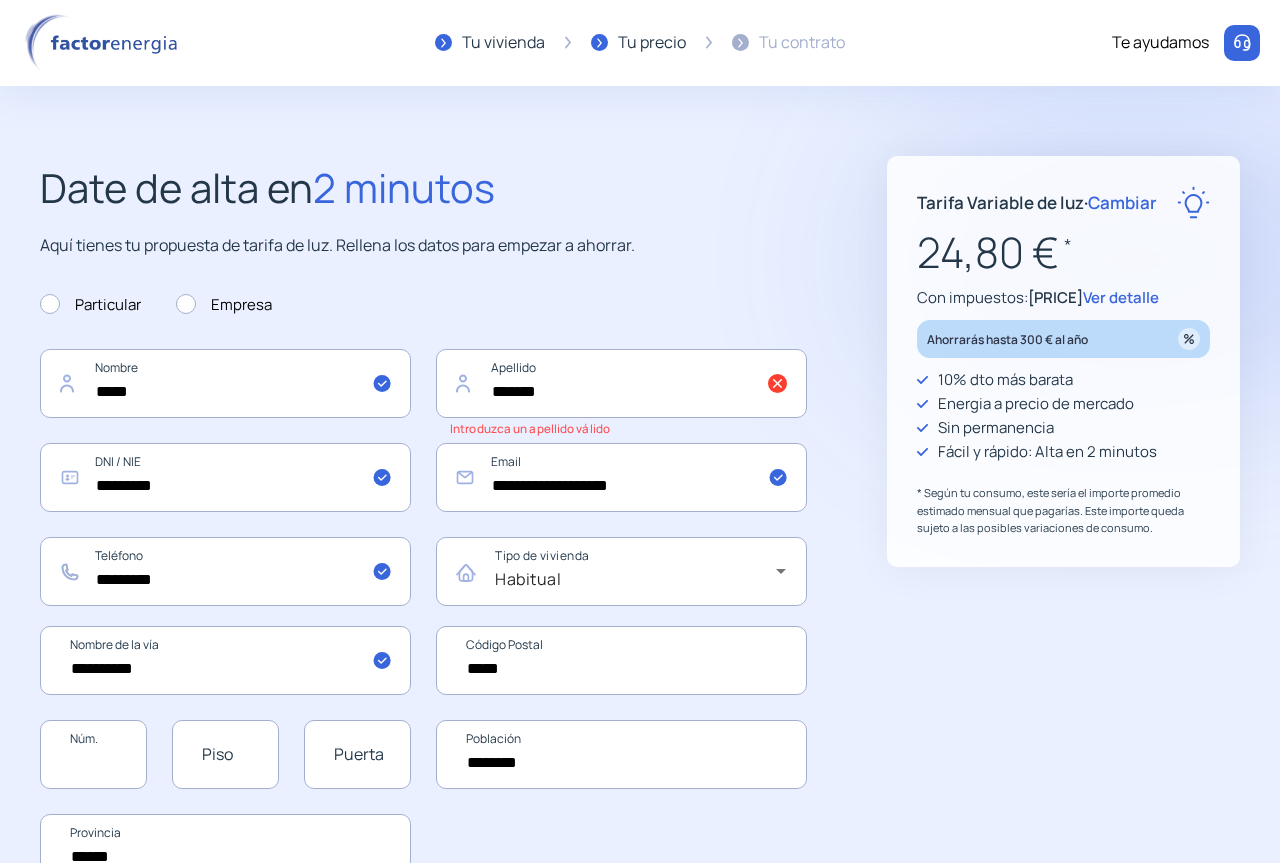 click at bounding box center (93, 754) 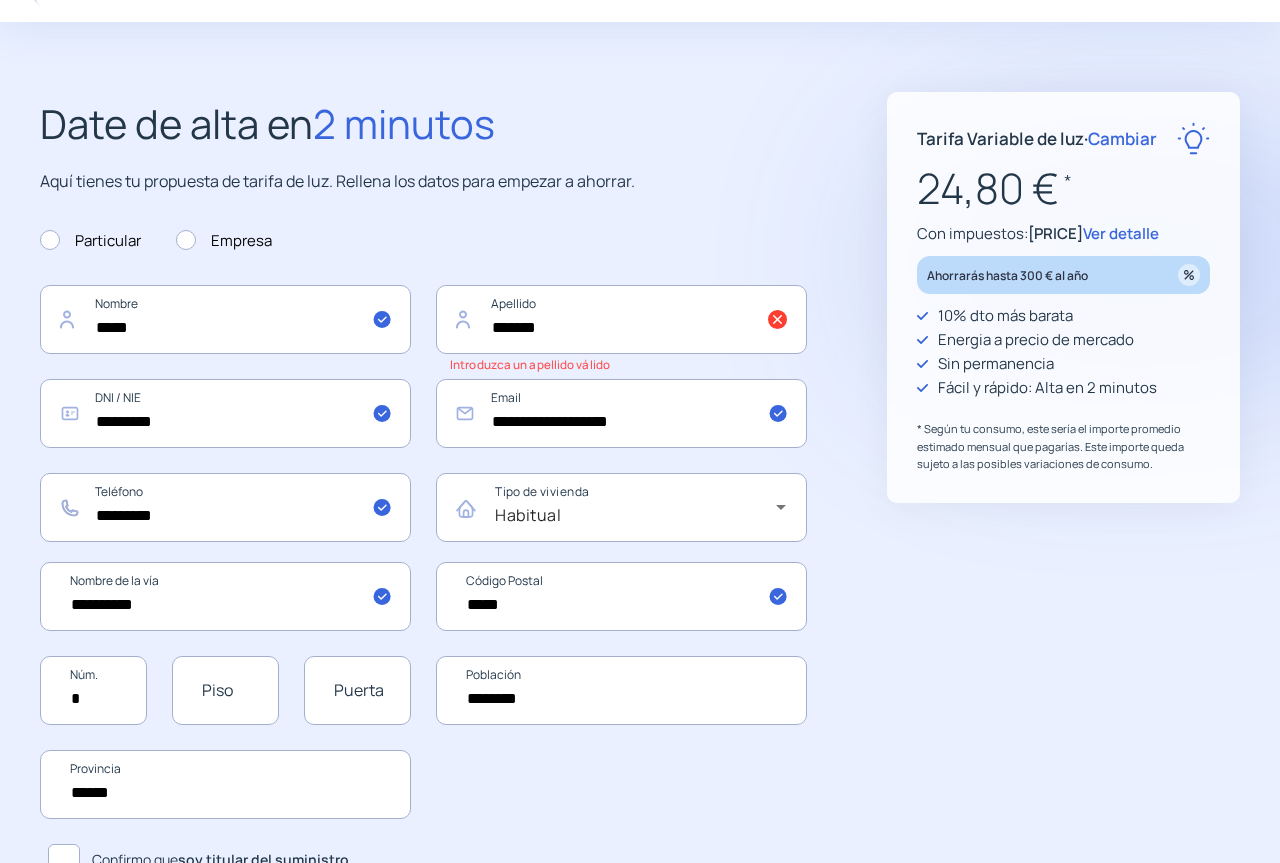 scroll, scrollTop: 100, scrollLeft: 0, axis: vertical 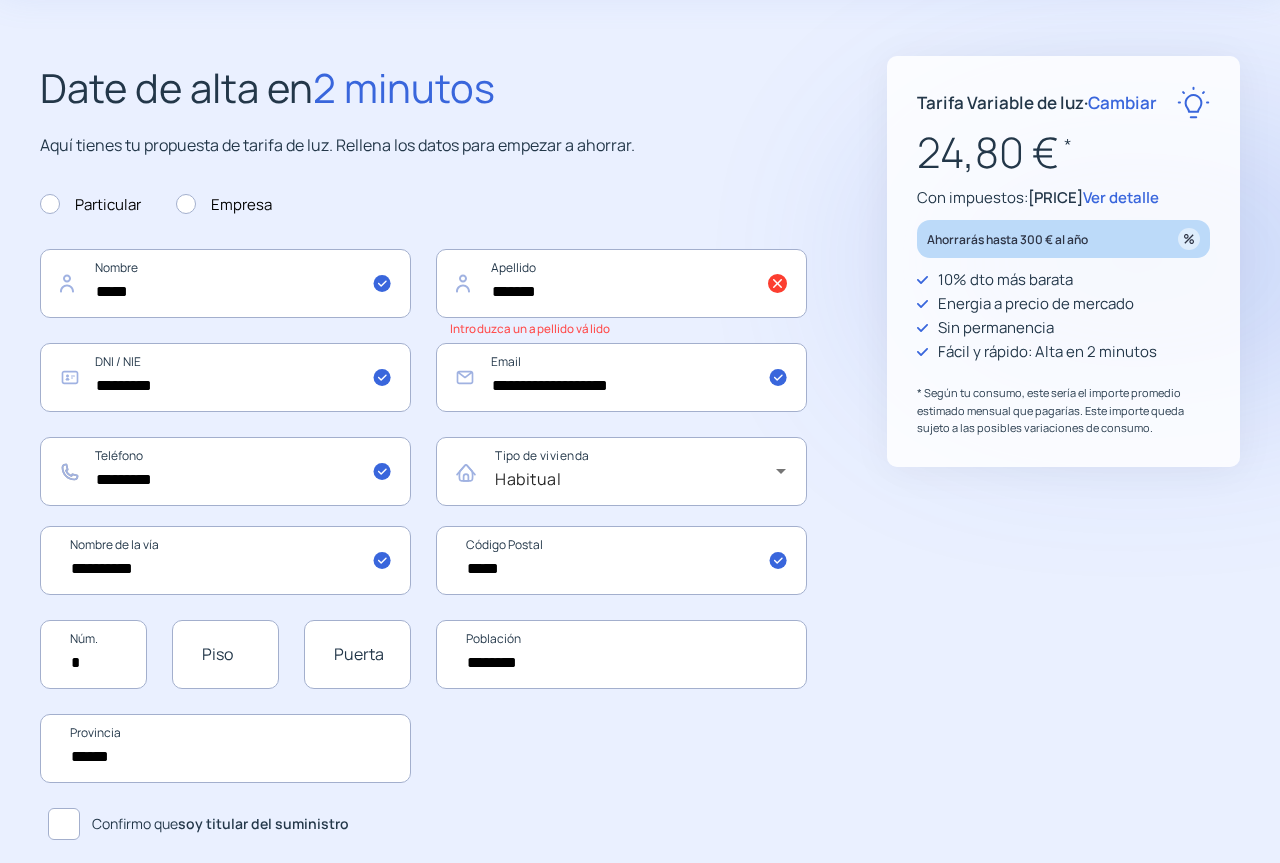 type on "*" 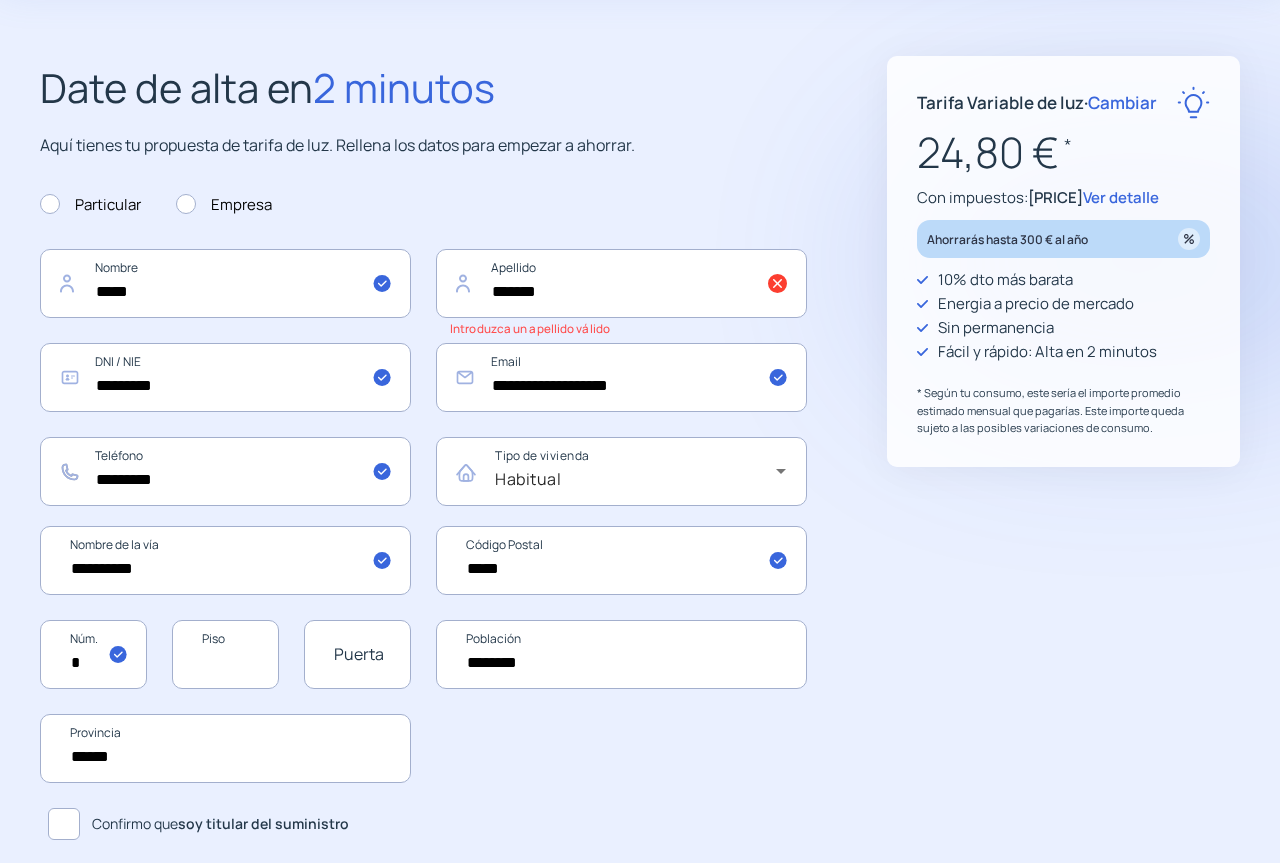 click at bounding box center (225, 654) 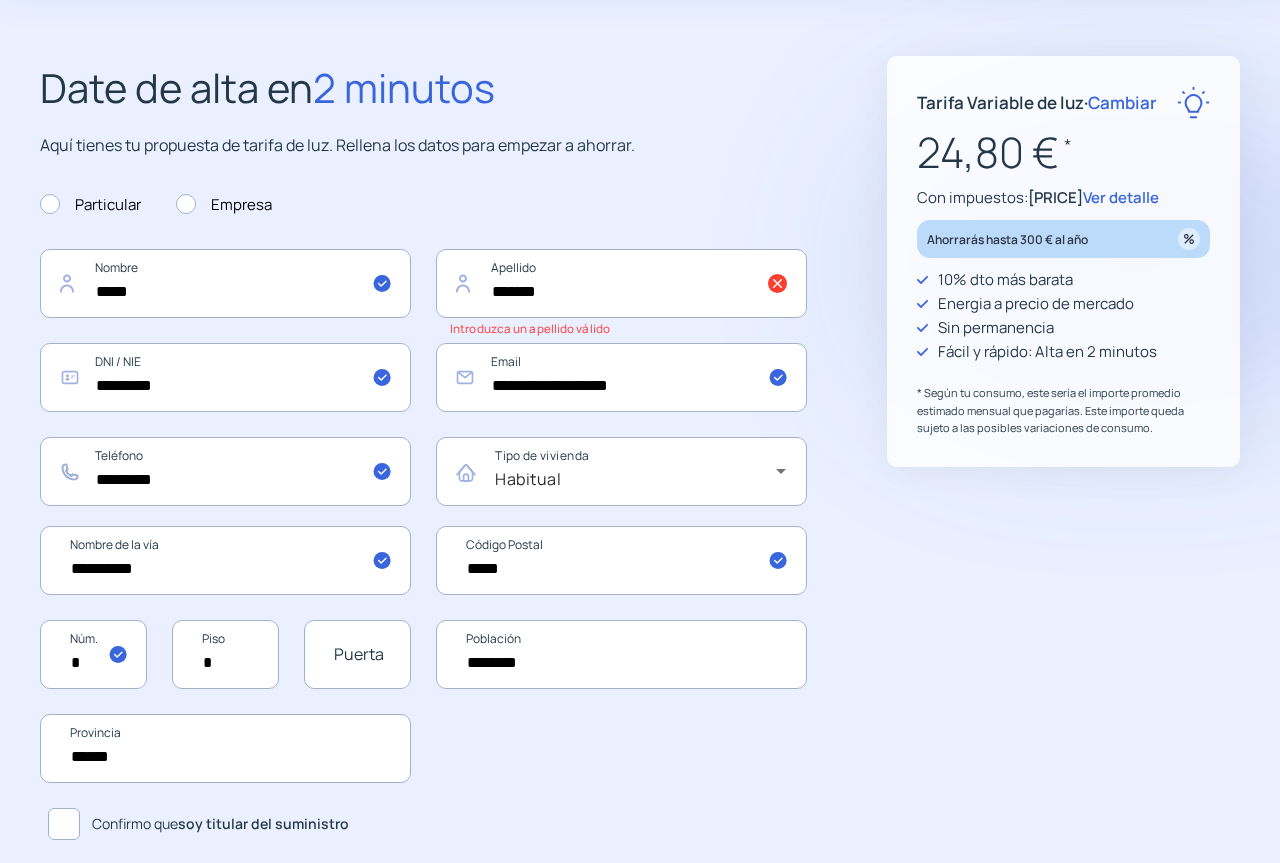 type on "*" 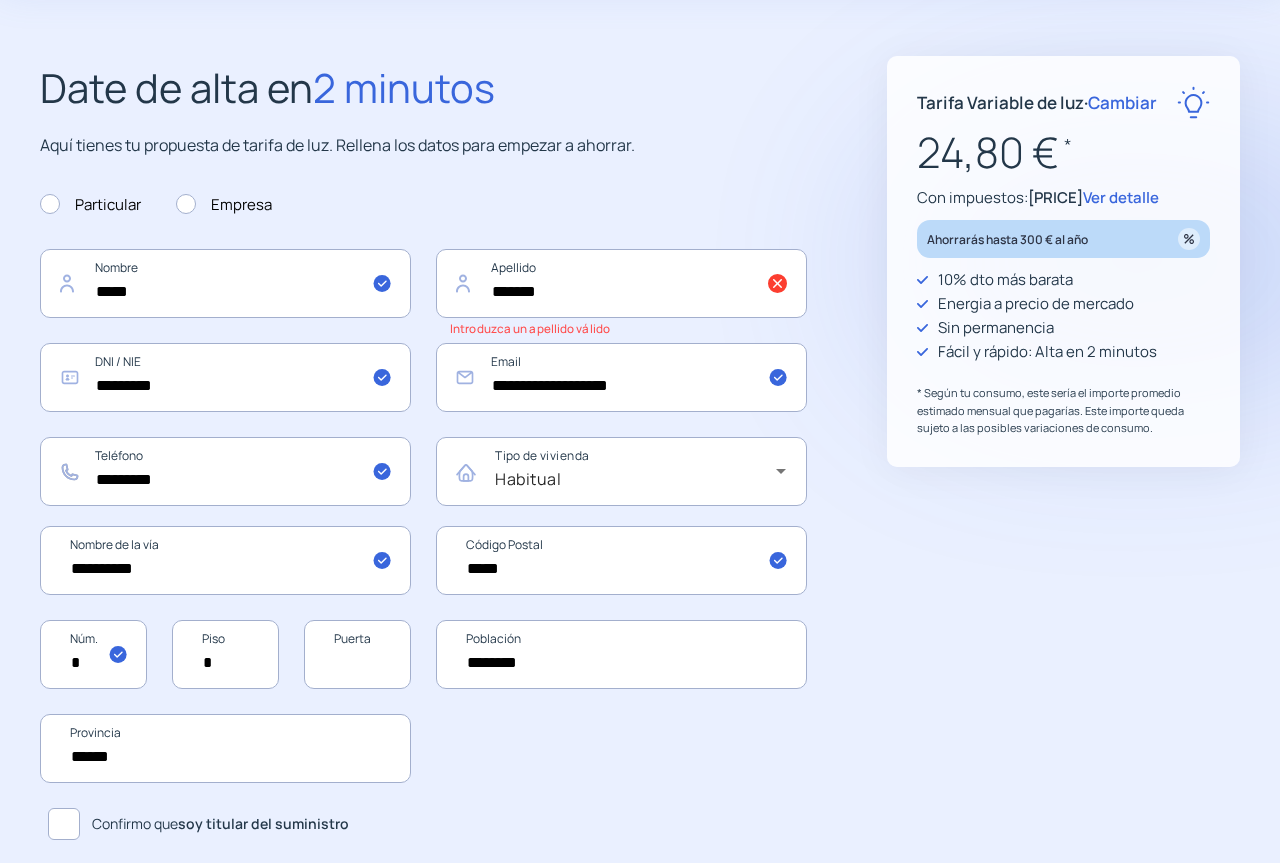click at bounding box center [357, 654] 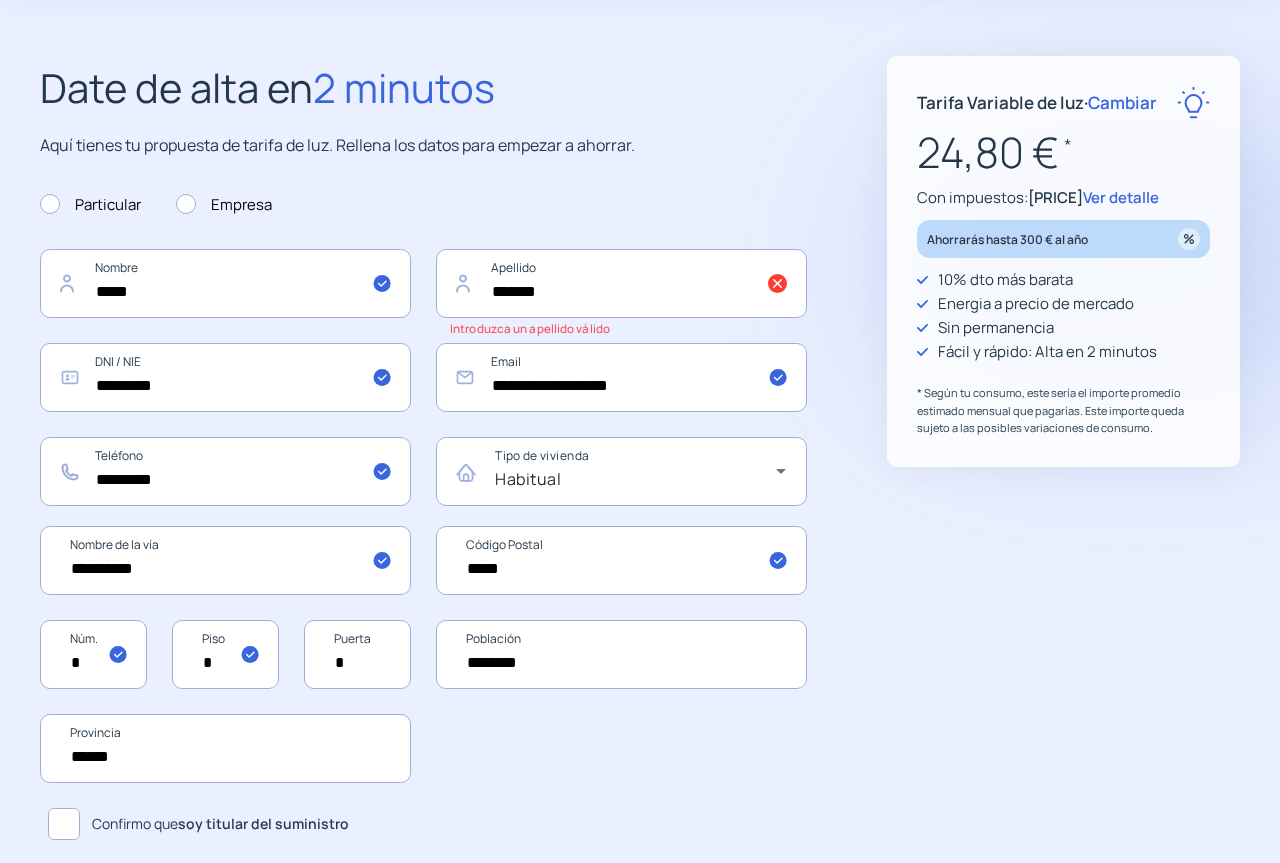 type on "*" 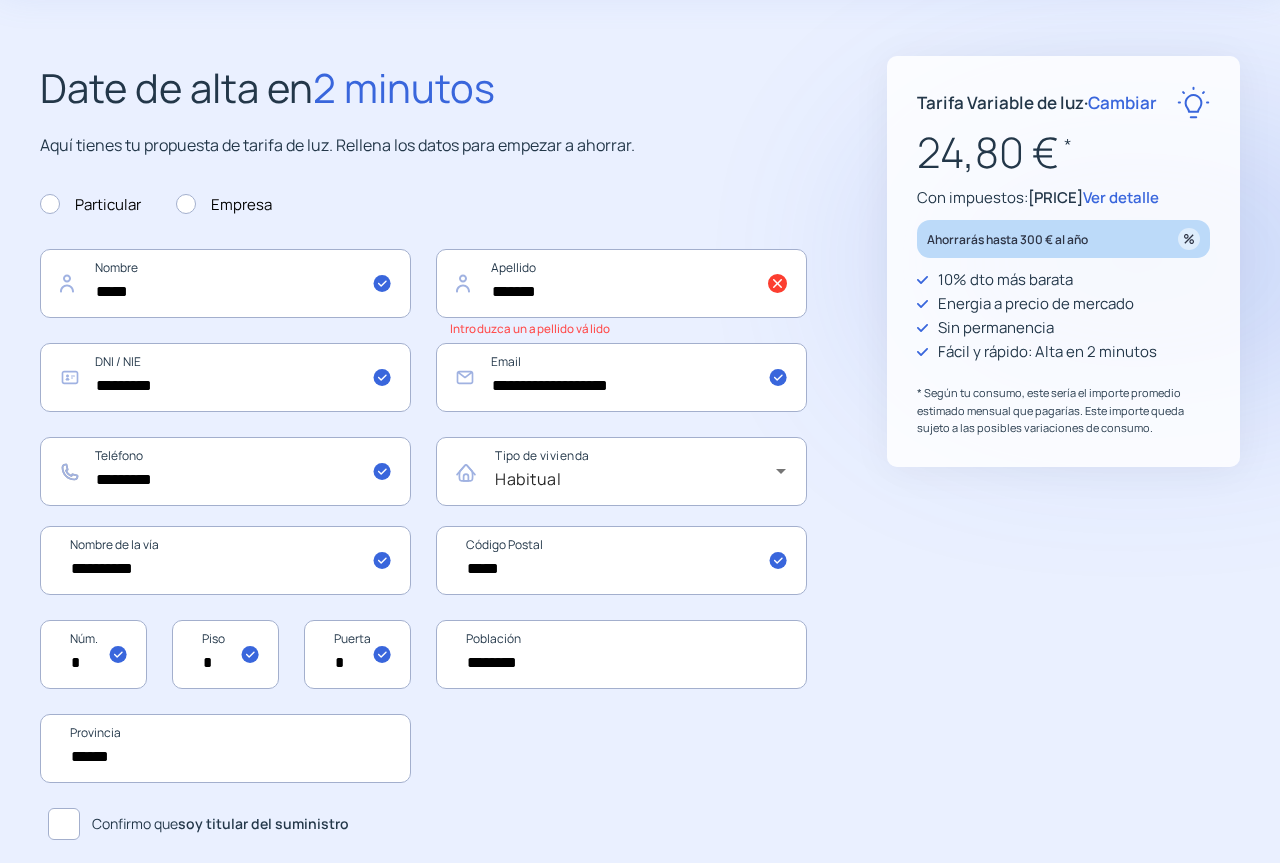click on "******" at bounding box center [621, 654] 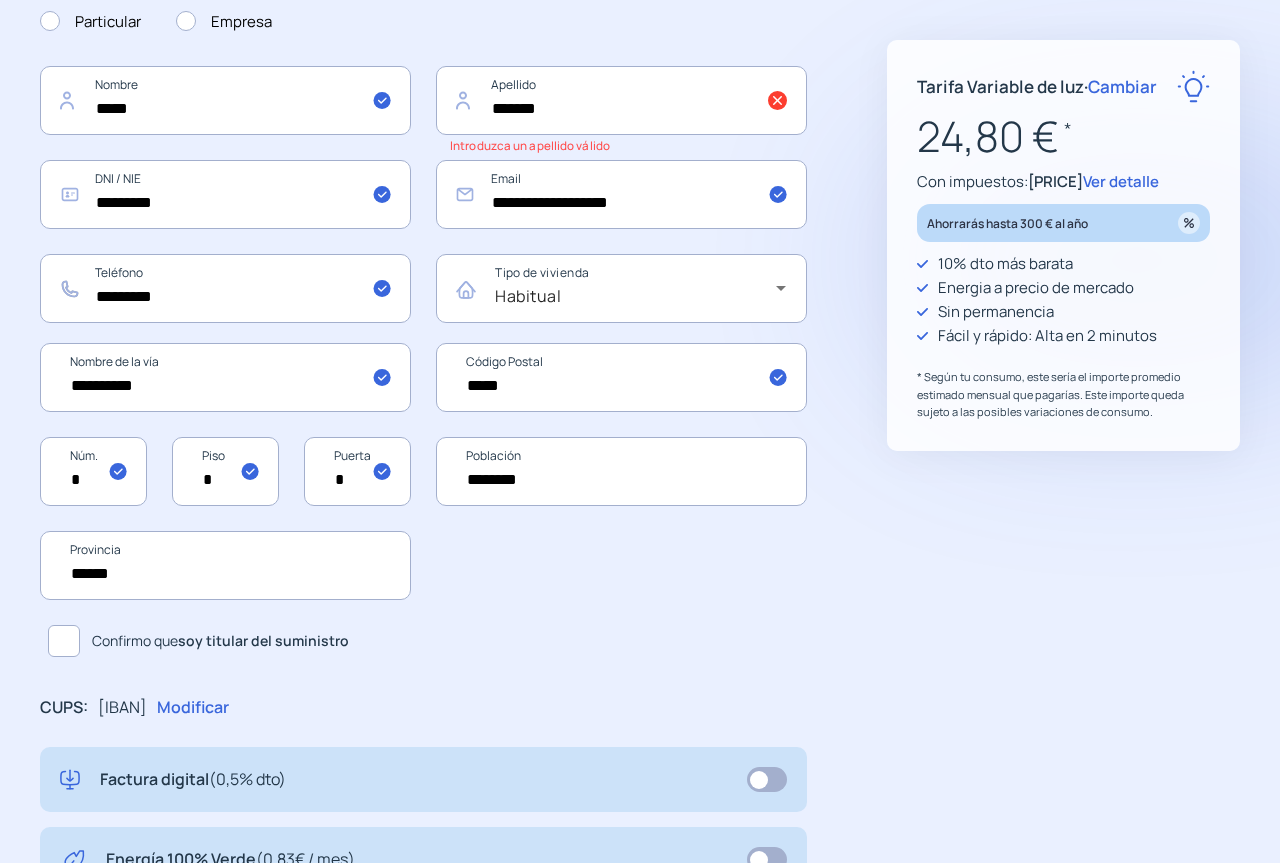 scroll, scrollTop: 300, scrollLeft: 0, axis: vertical 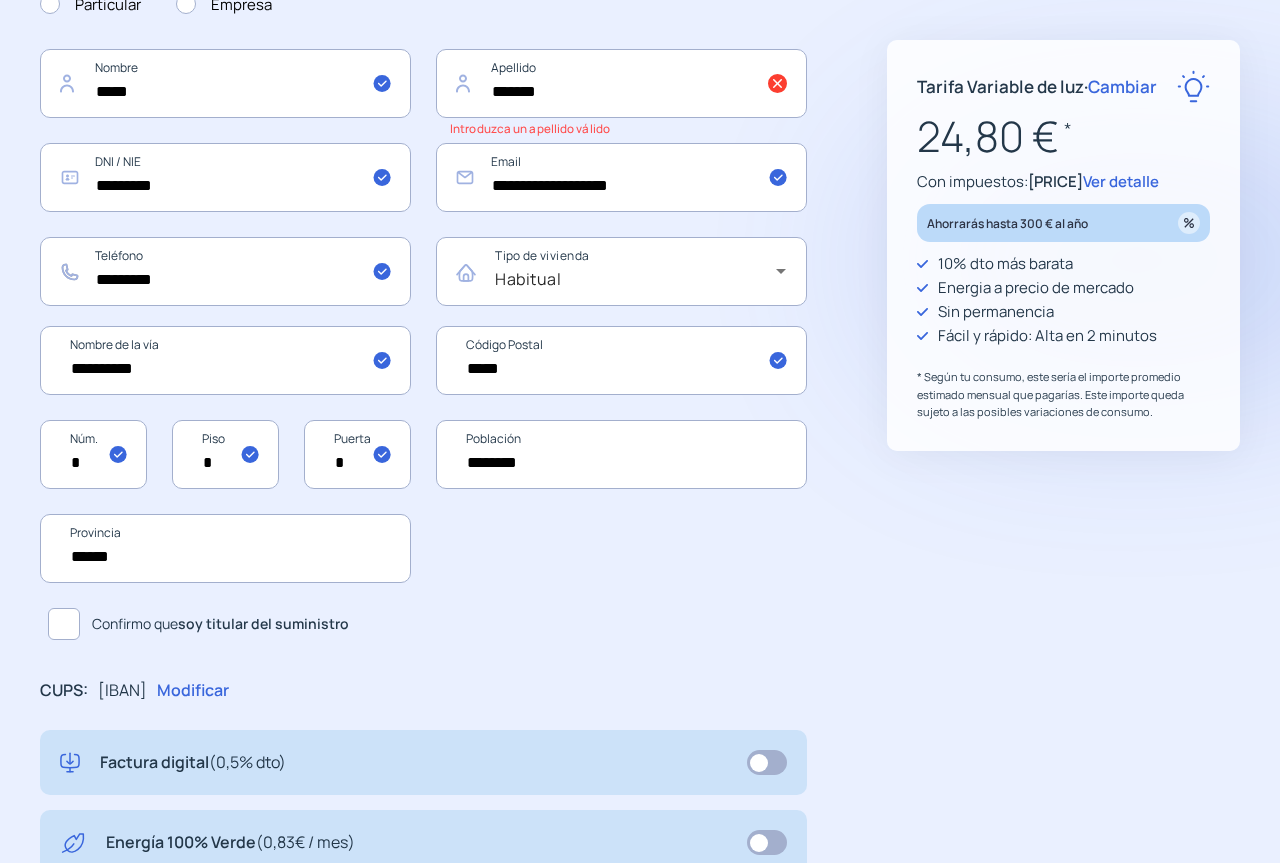 click at bounding box center [64, 624] 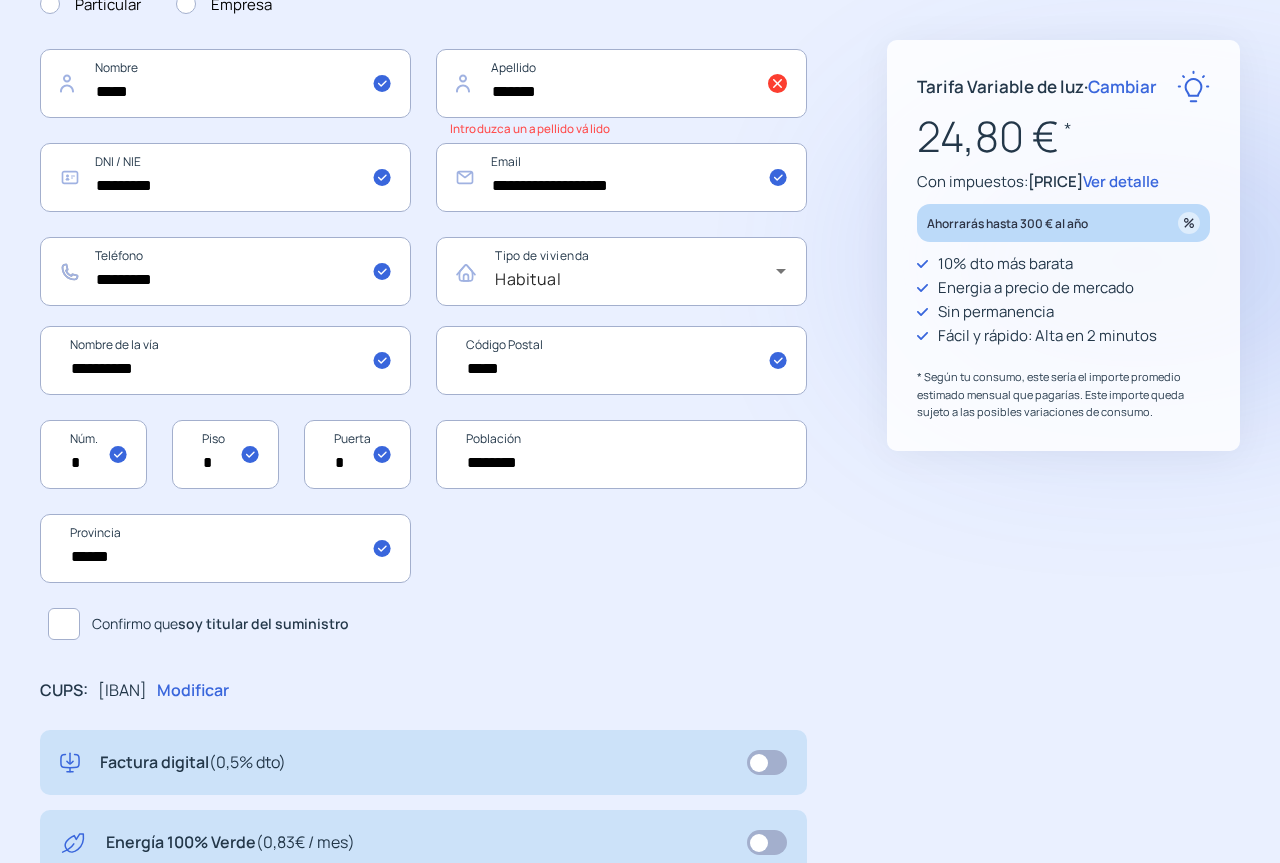 click on "**********" at bounding box center [225, 360] 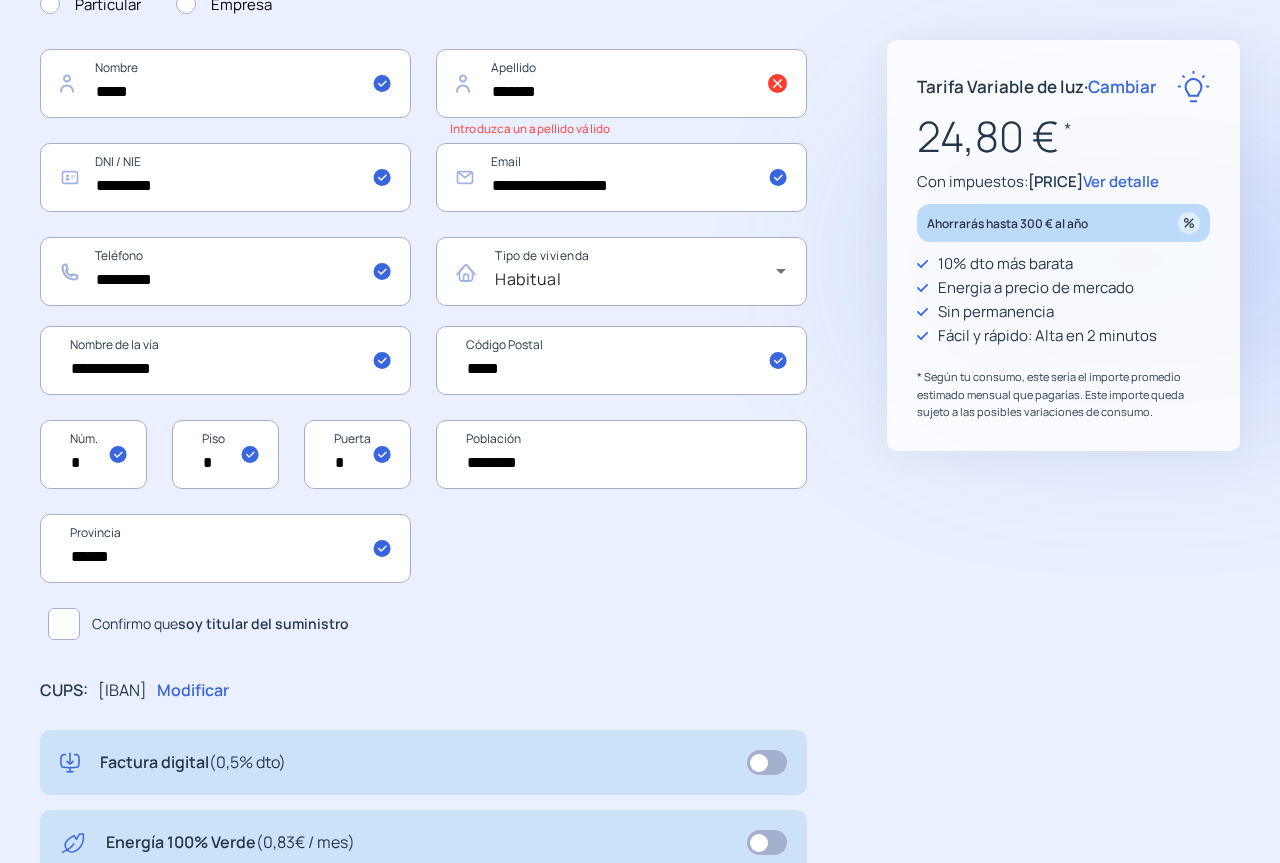 type on "**********" 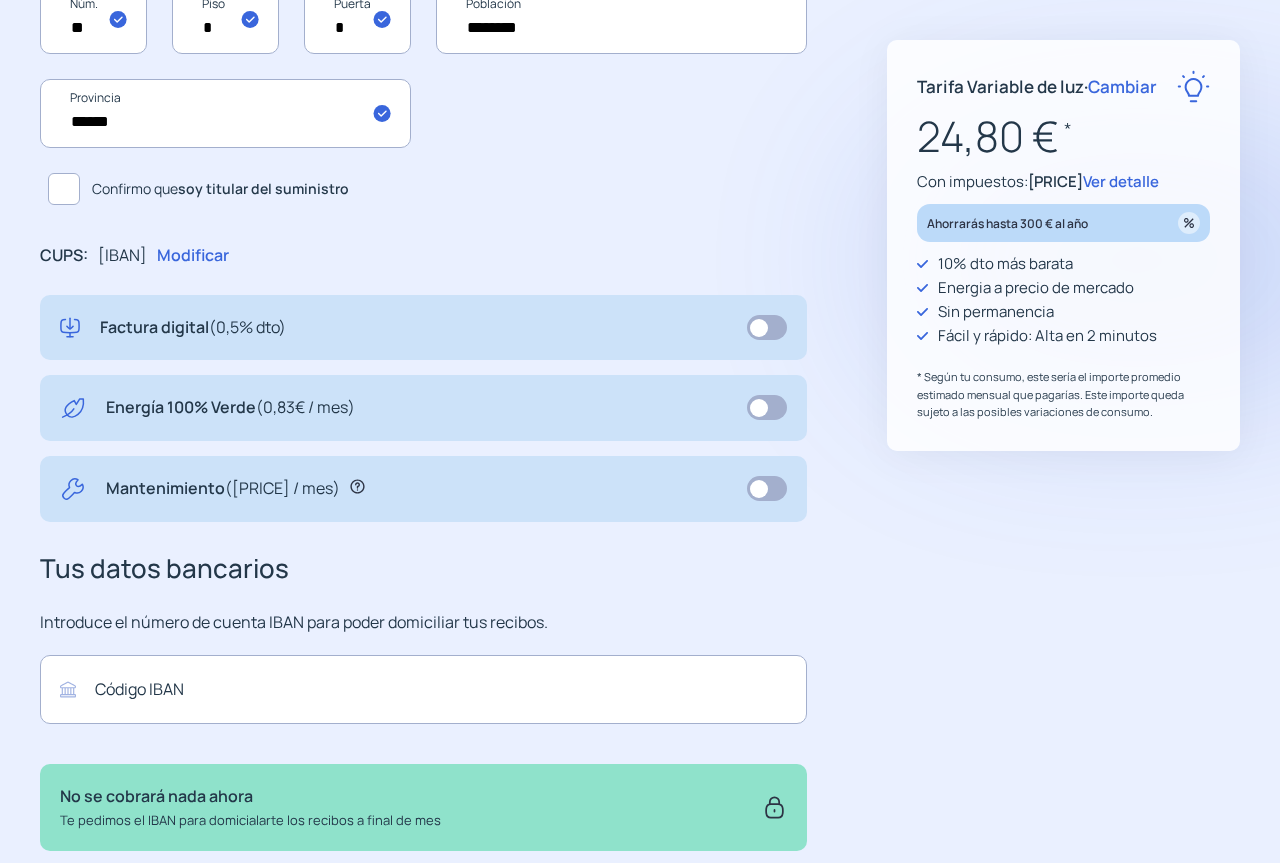 scroll, scrollTop: 800, scrollLeft: 0, axis: vertical 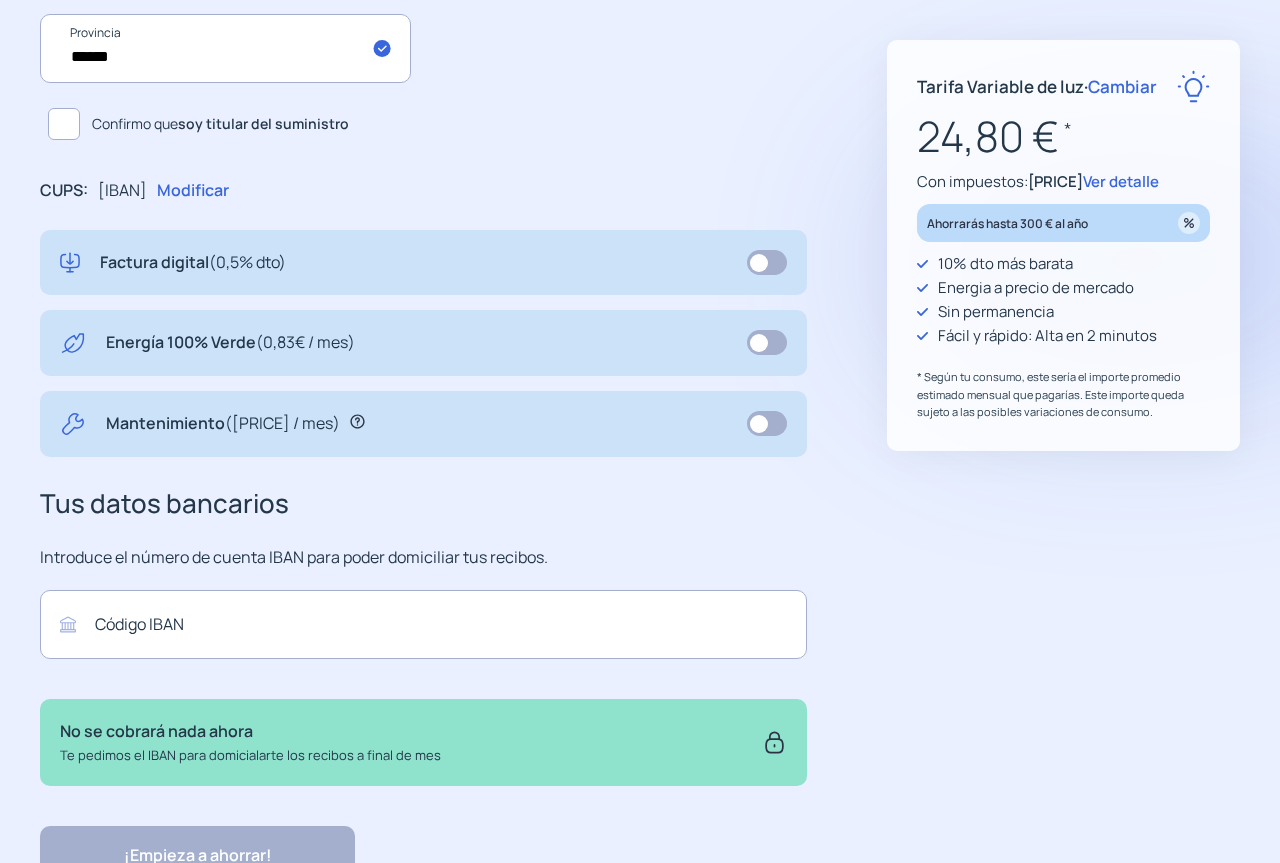 type on "**" 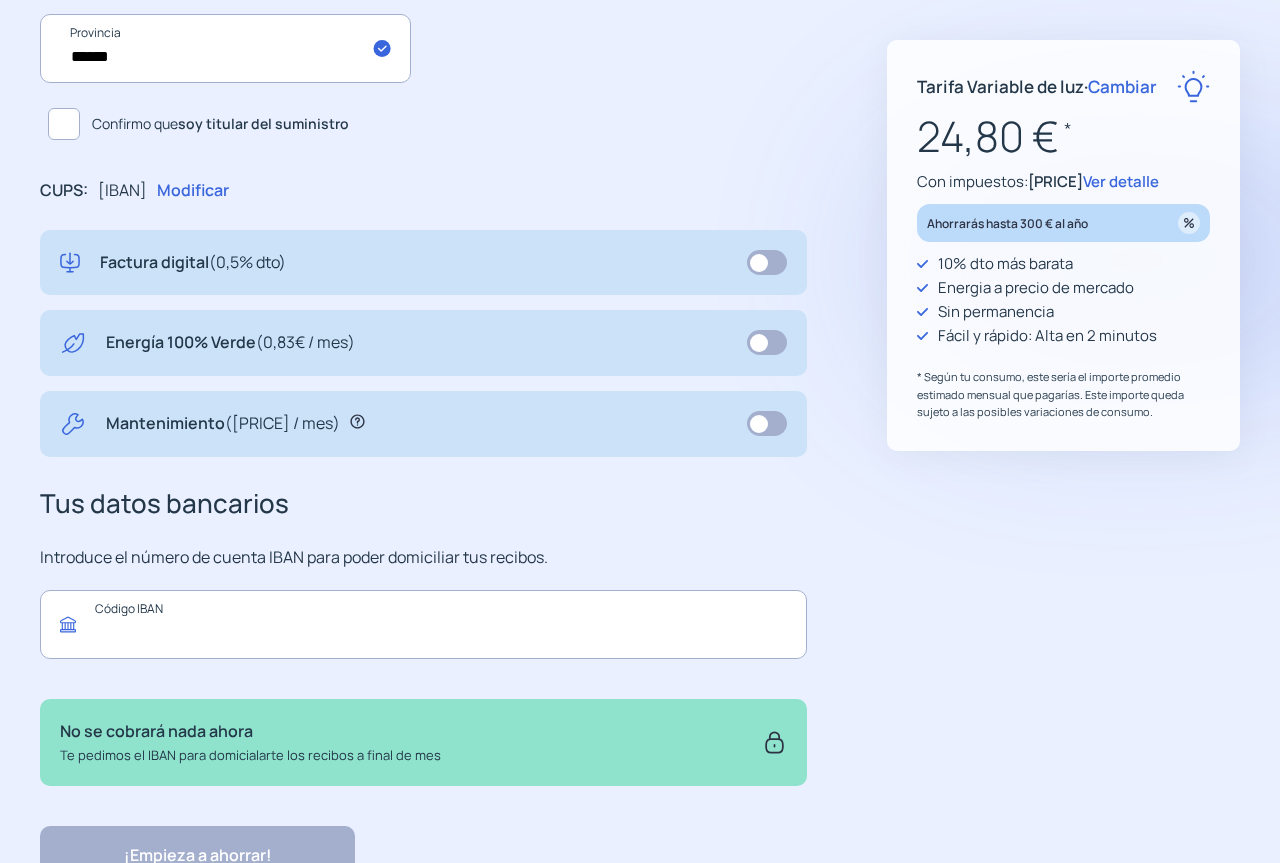 click at bounding box center (423, 624) 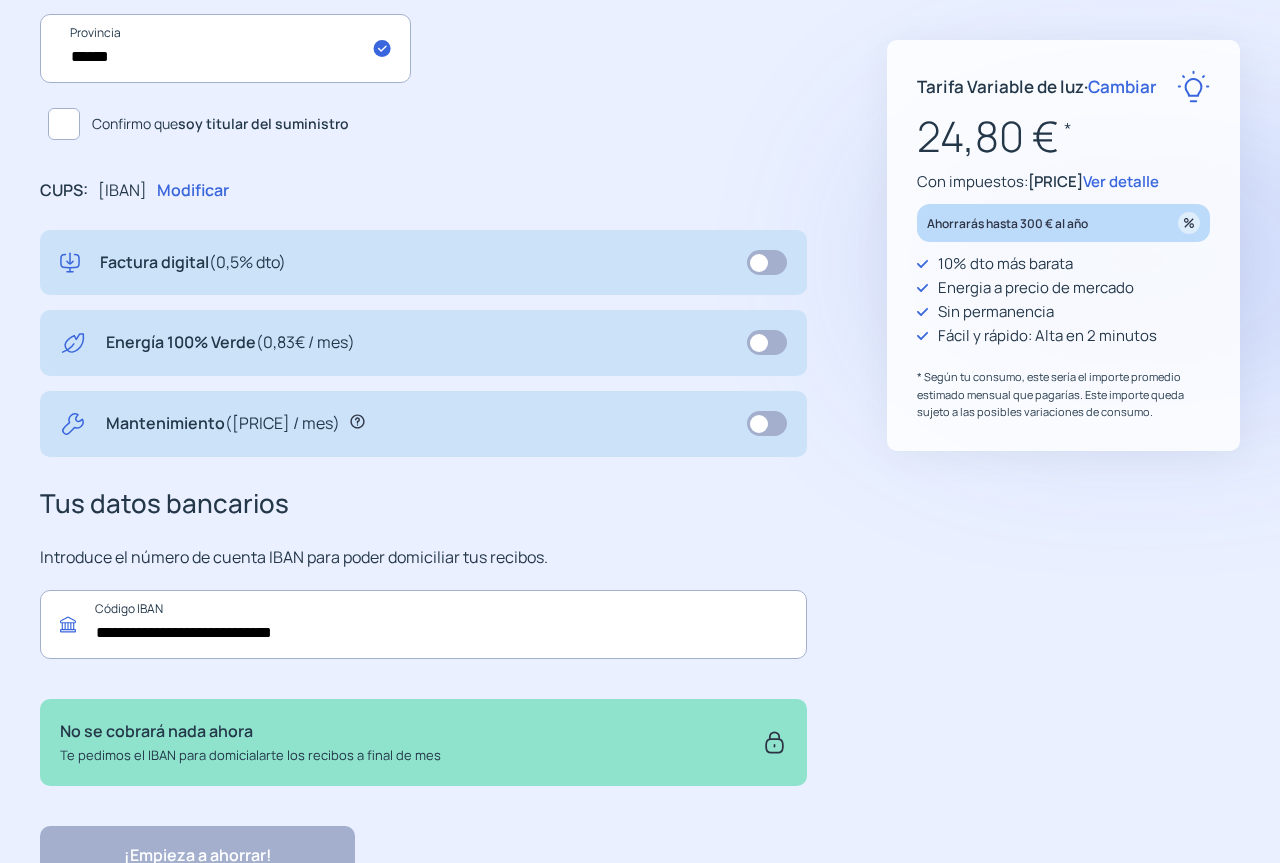 scroll, scrollTop: 891, scrollLeft: 0, axis: vertical 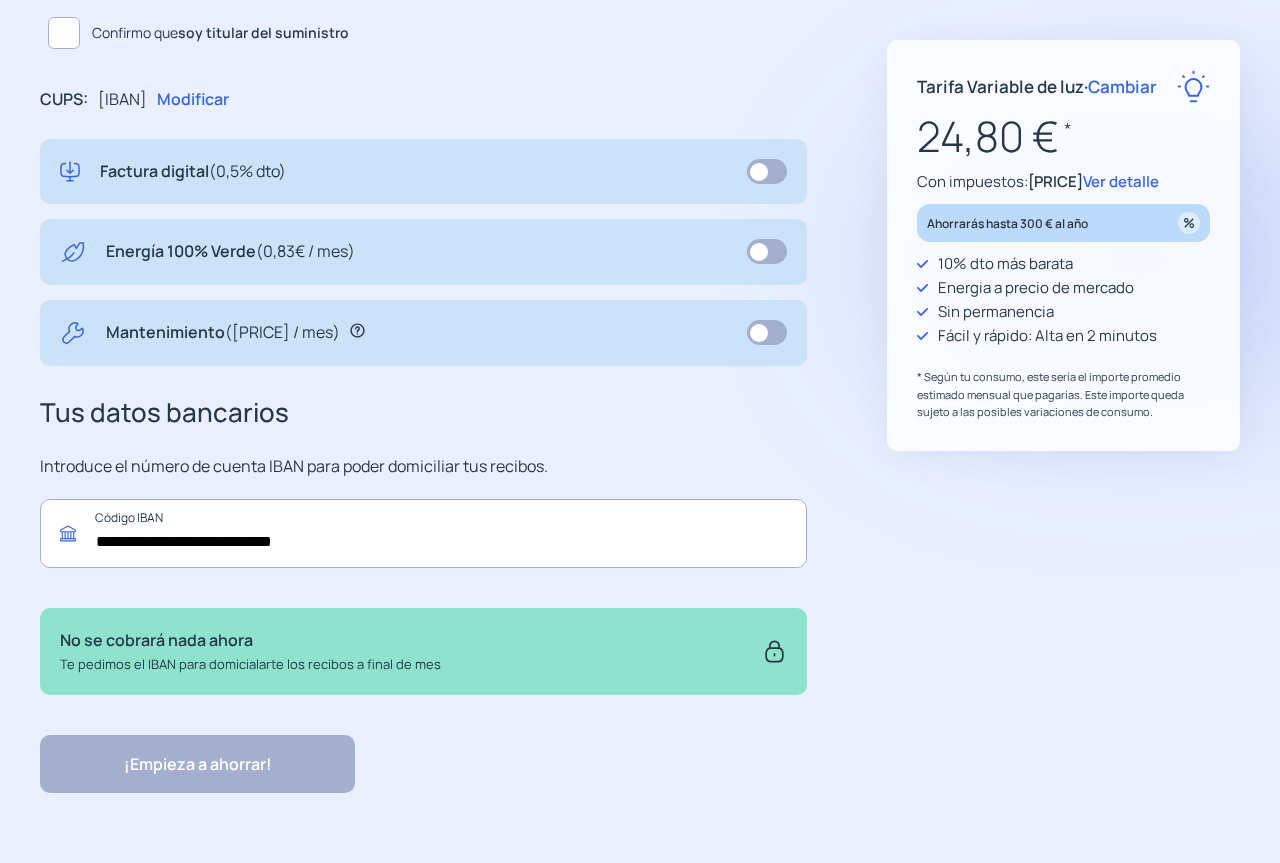 type on "**********" 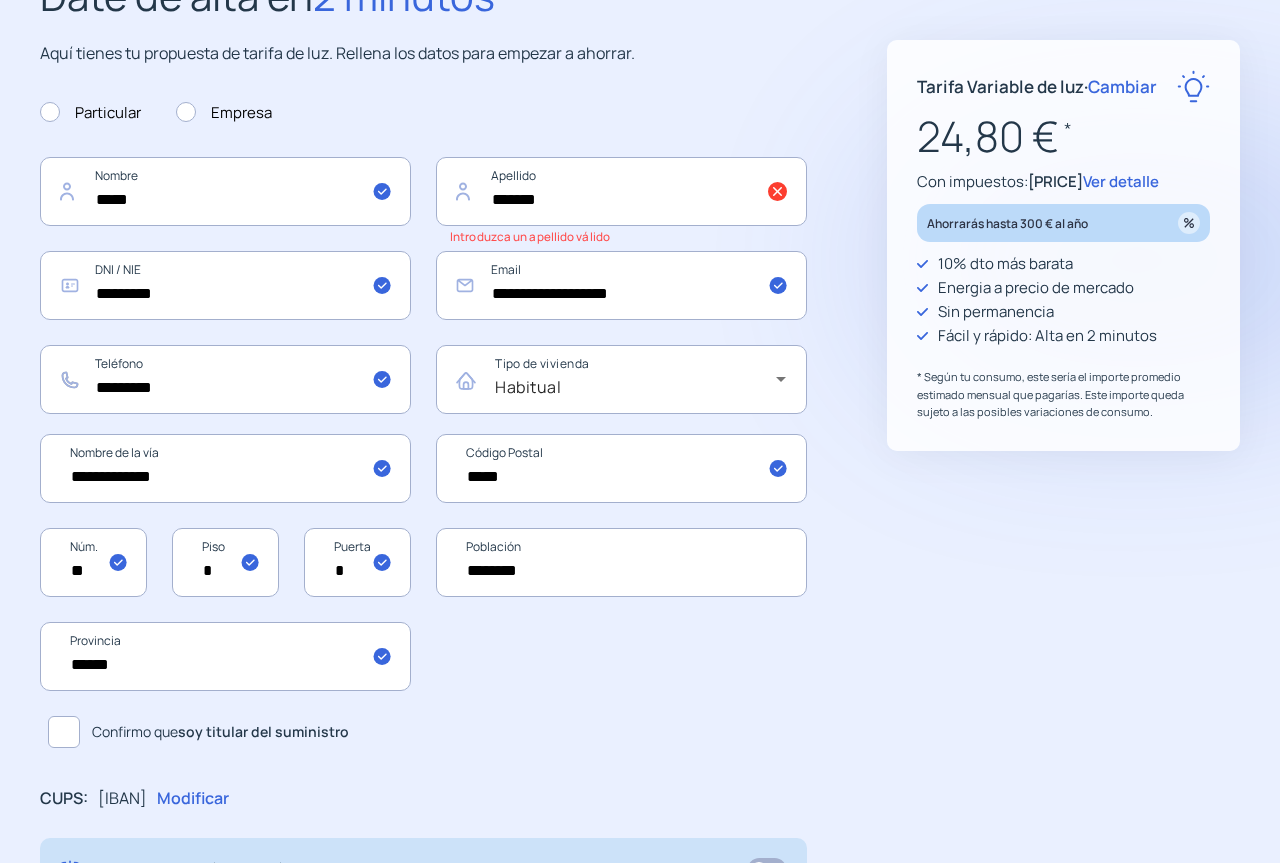 scroll, scrollTop: 191, scrollLeft: 0, axis: vertical 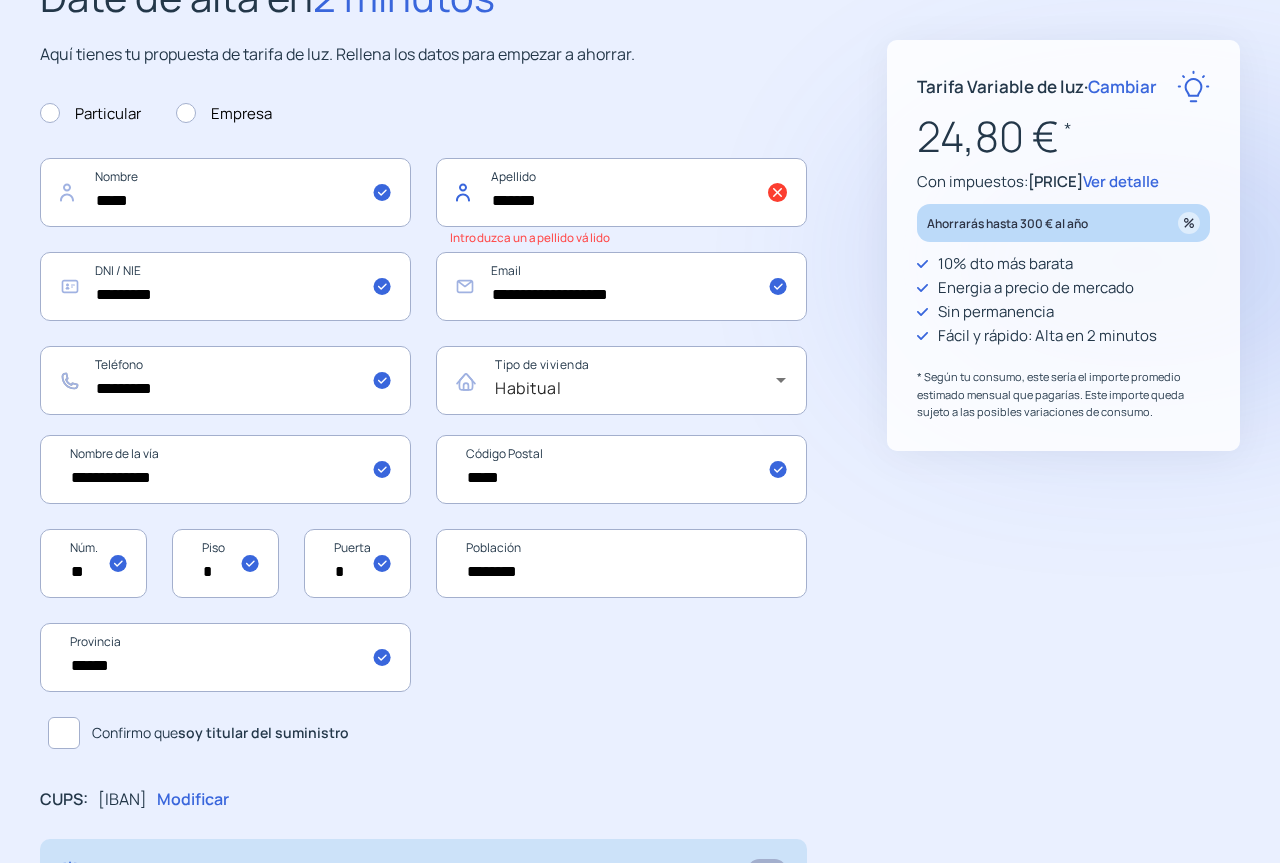 click on "******" at bounding box center [621, 192] 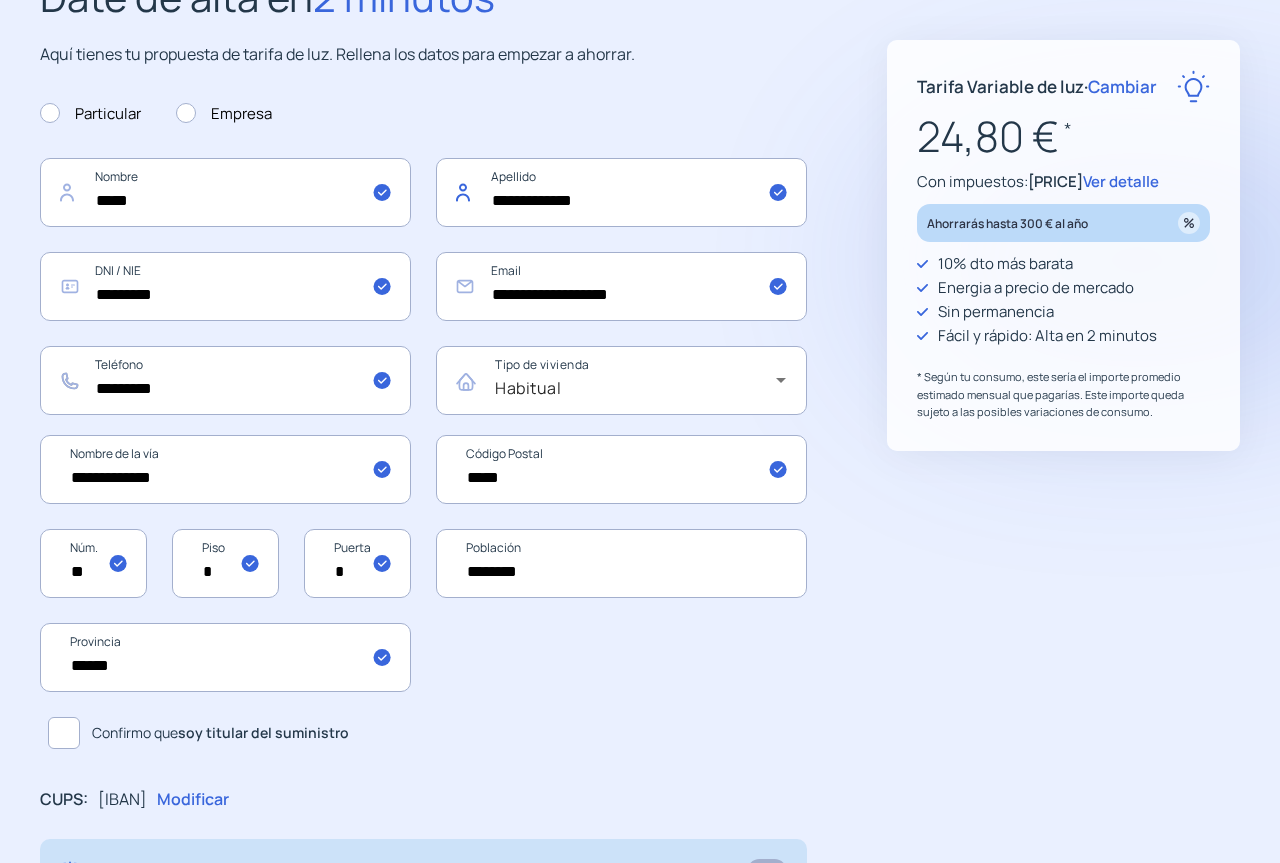type on "**********" 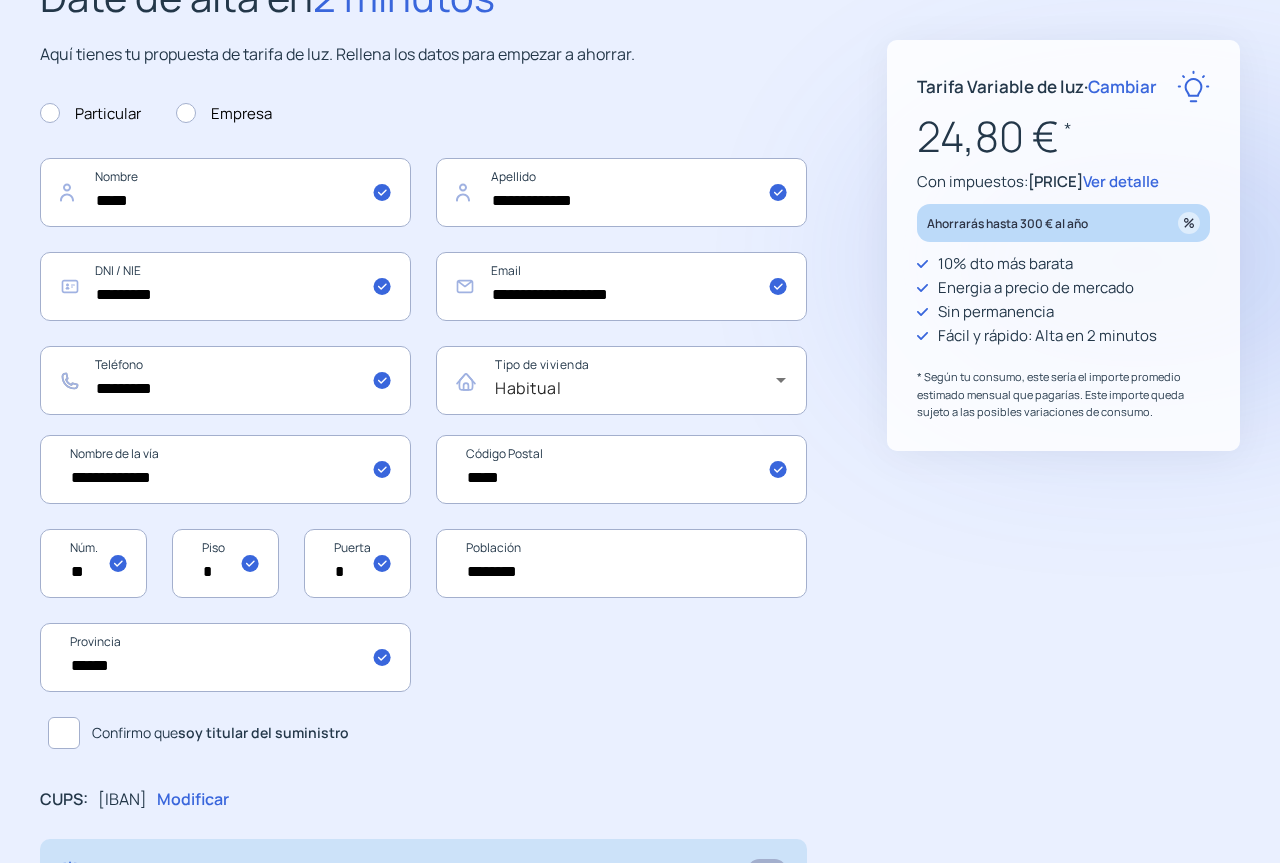 click on "**********" at bounding box center [640, 729] 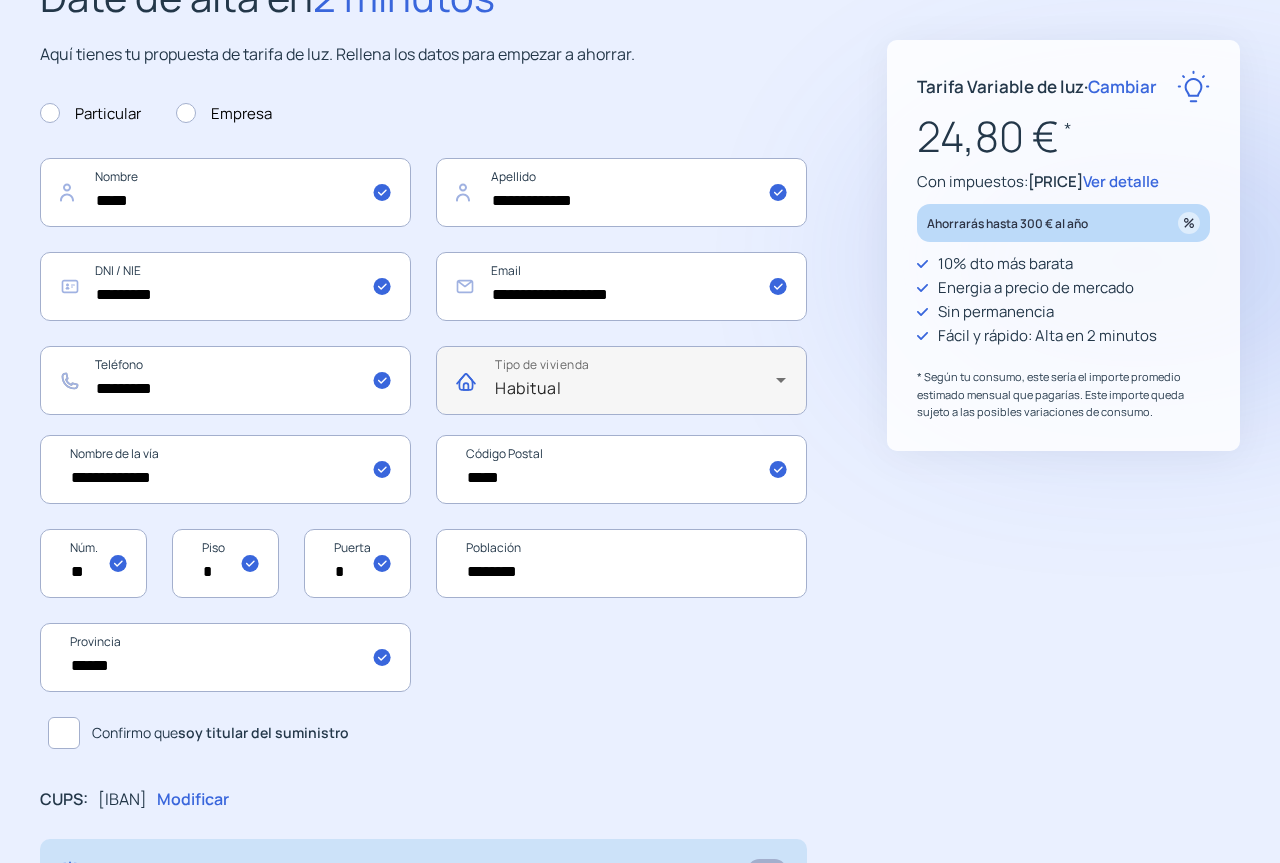 click at bounding box center [781, 380] 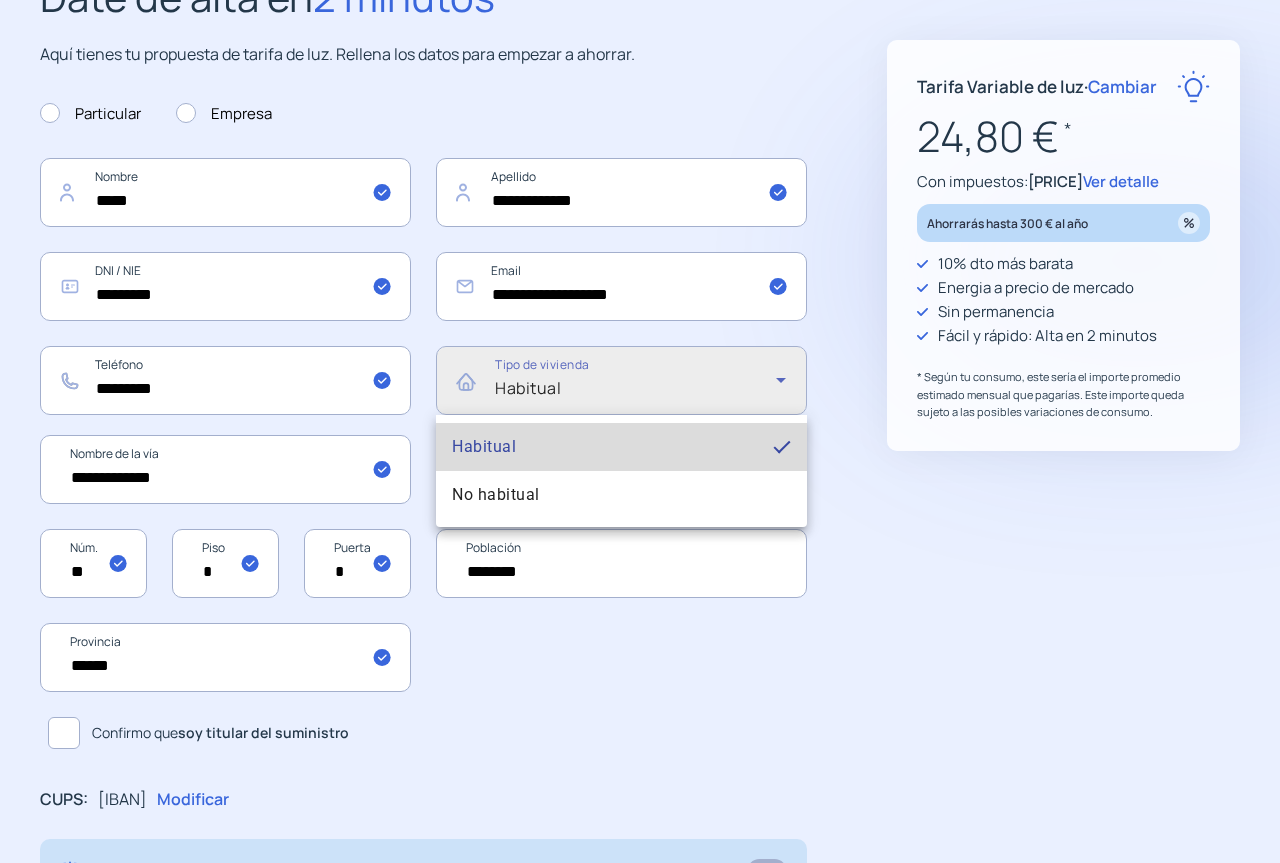 click on "Habitual" at bounding box center [621, 447] 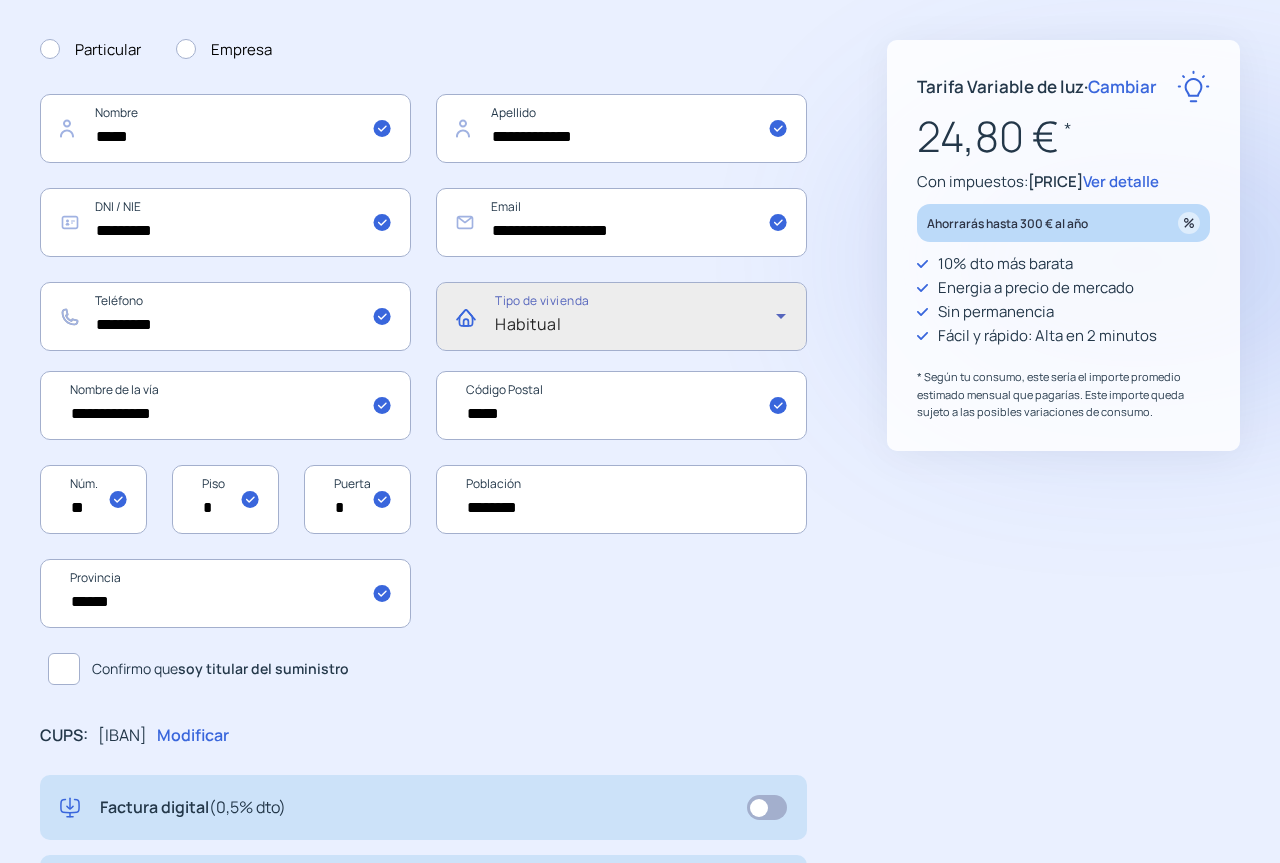 scroll, scrollTop: 291, scrollLeft: 0, axis: vertical 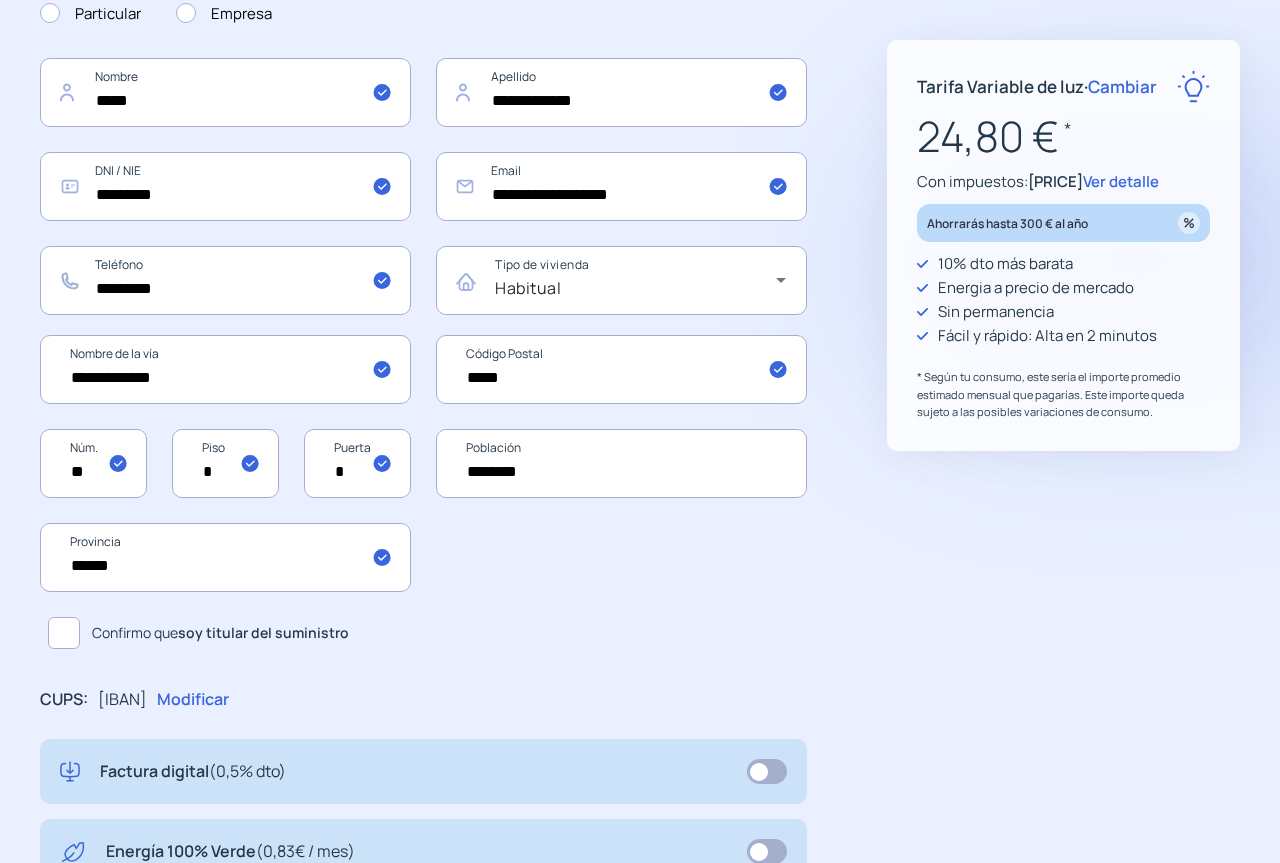 click on "**********" at bounding box center [640, 629] 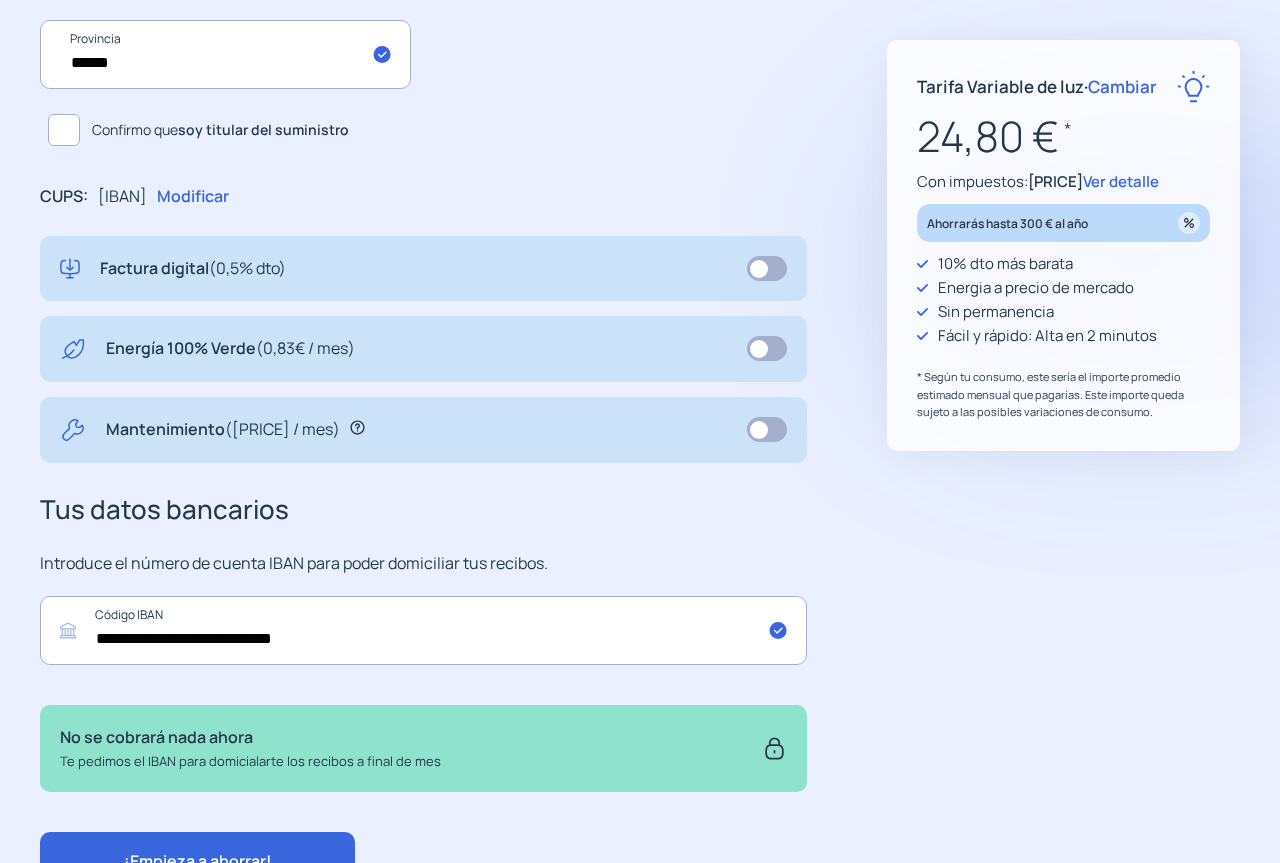 scroll, scrollTop: 891, scrollLeft: 0, axis: vertical 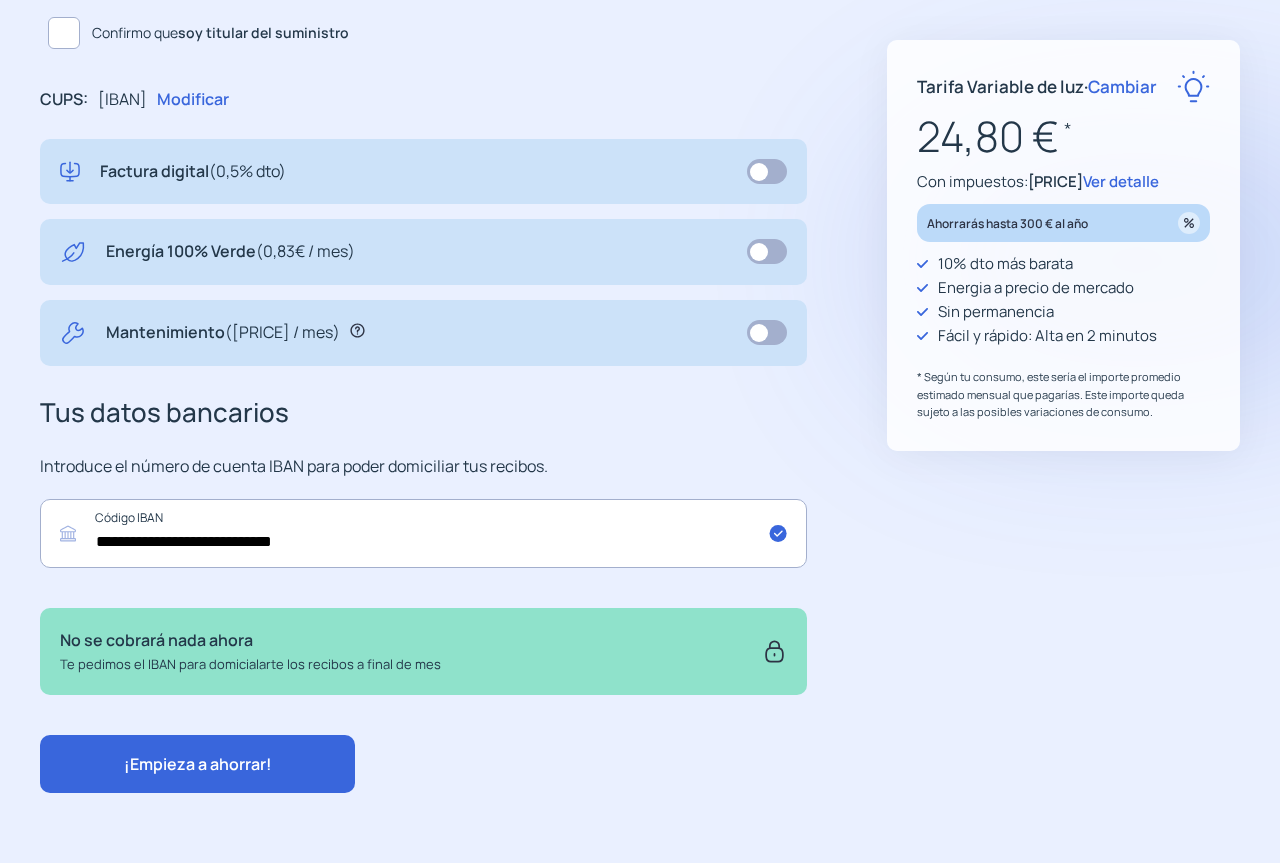 drag, startPoint x: 206, startPoint y: 765, endPoint x: 241, endPoint y: 757, distance: 35.902645 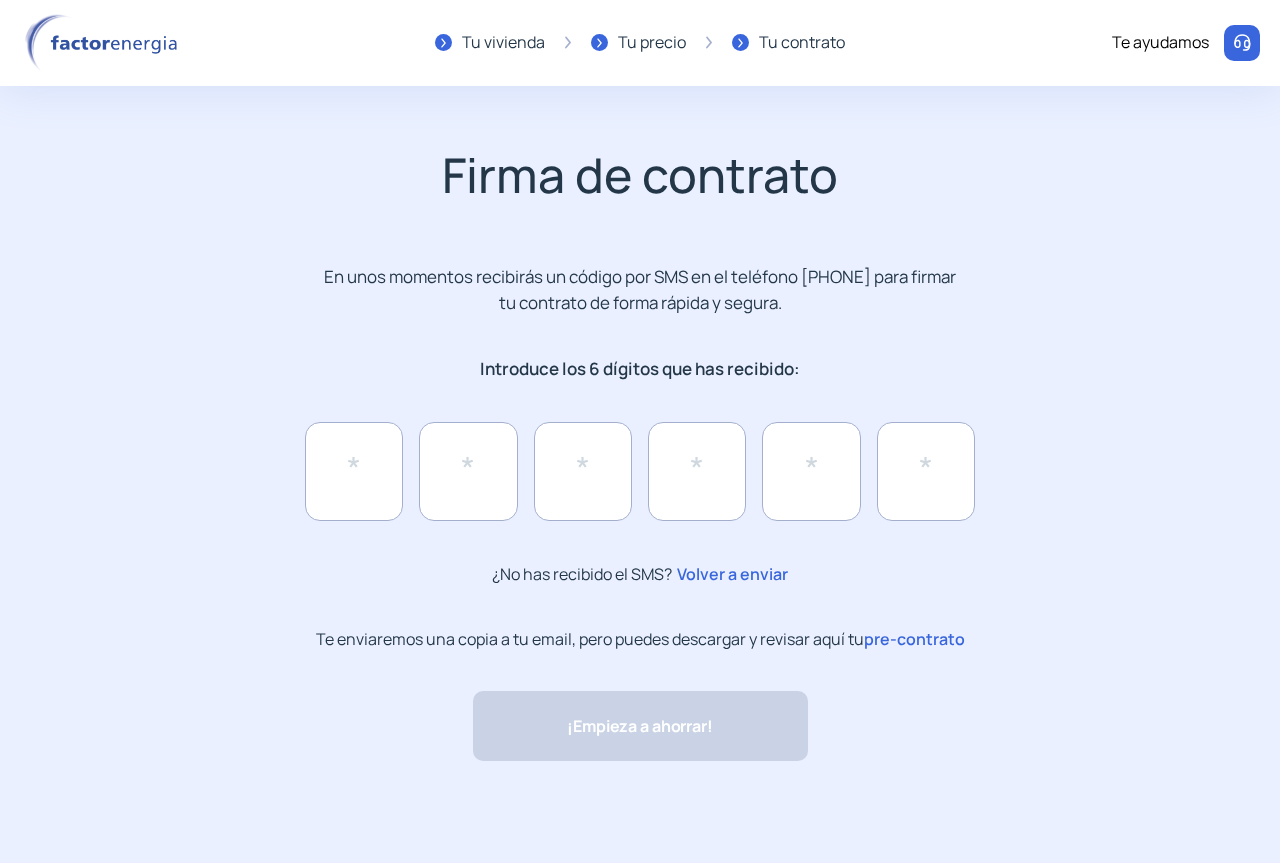 scroll, scrollTop: 0, scrollLeft: 0, axis: both 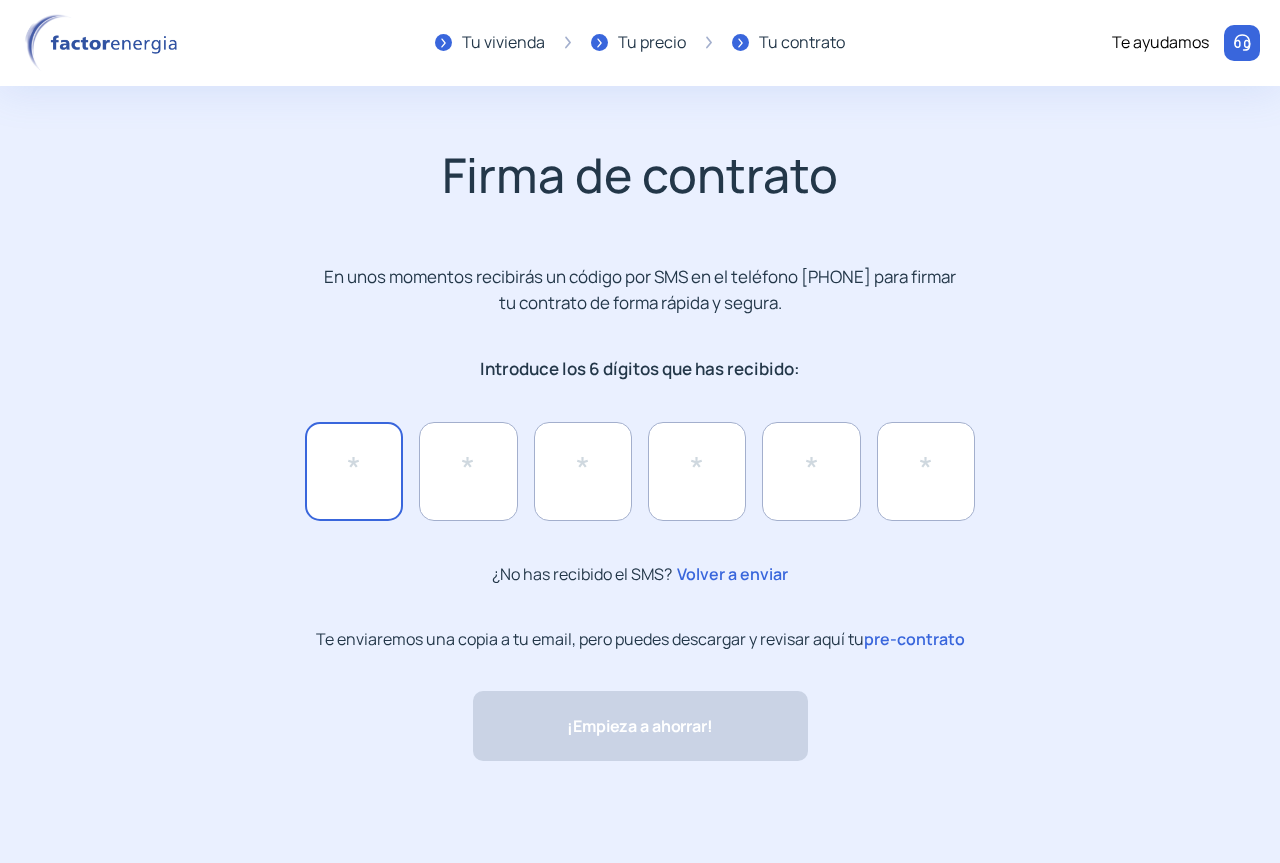 click at bounding box center [354, 471] 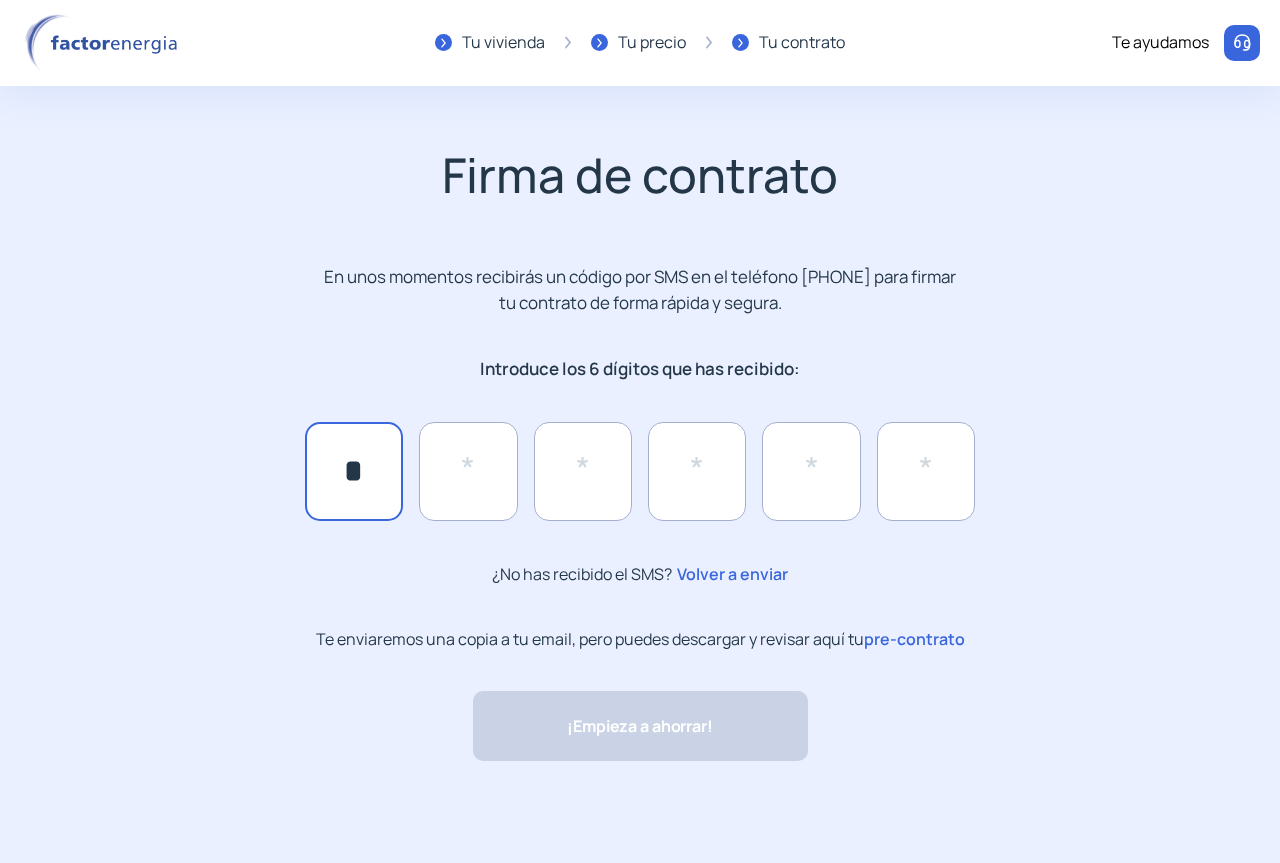 type on "*" 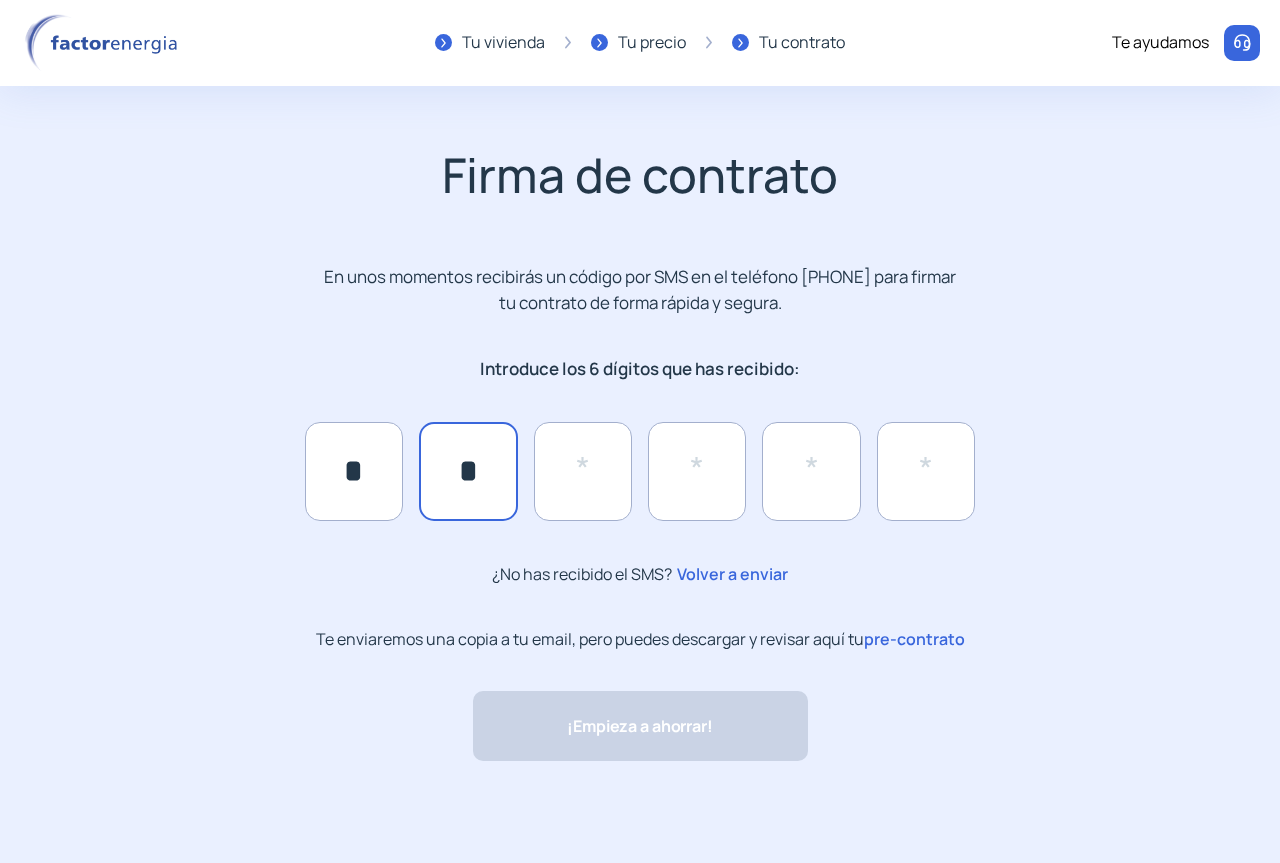 type on "*" 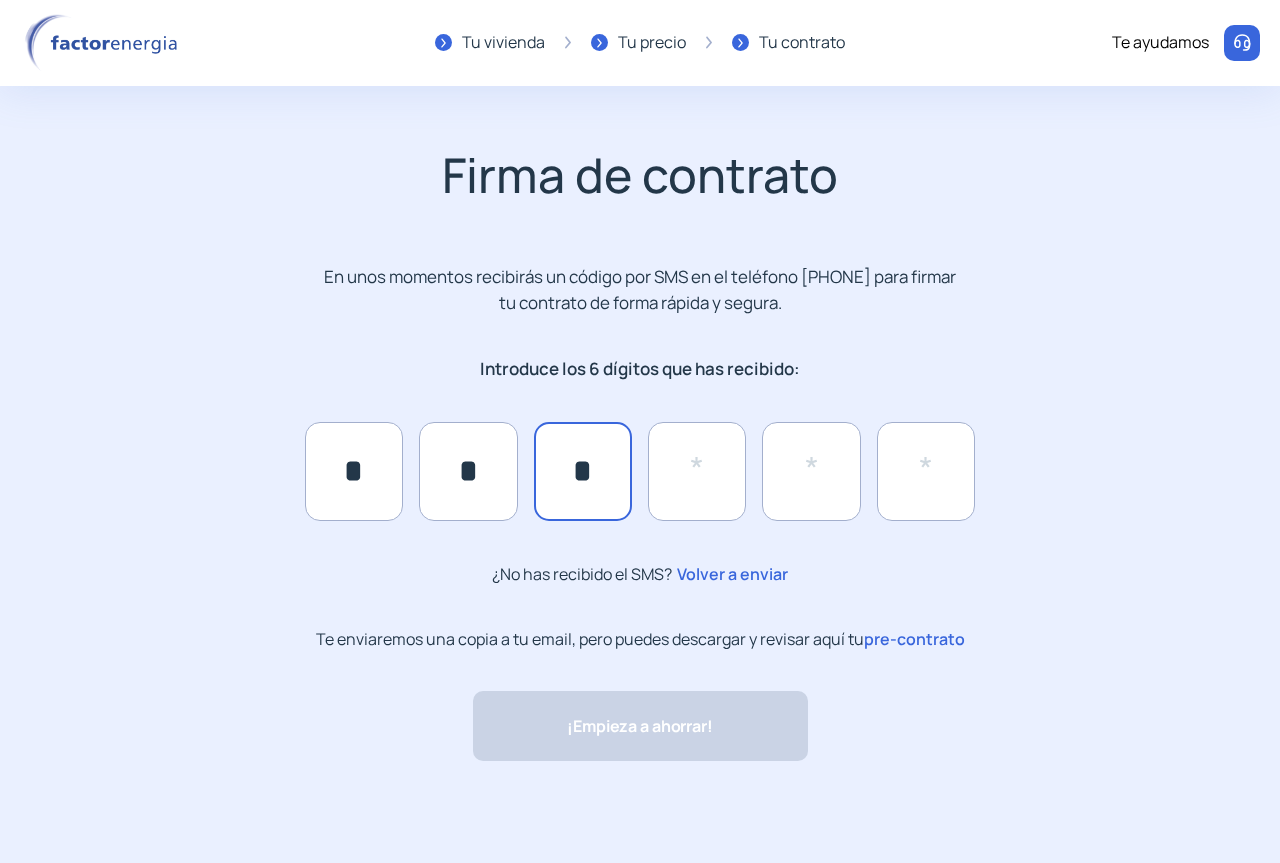 type on "*" 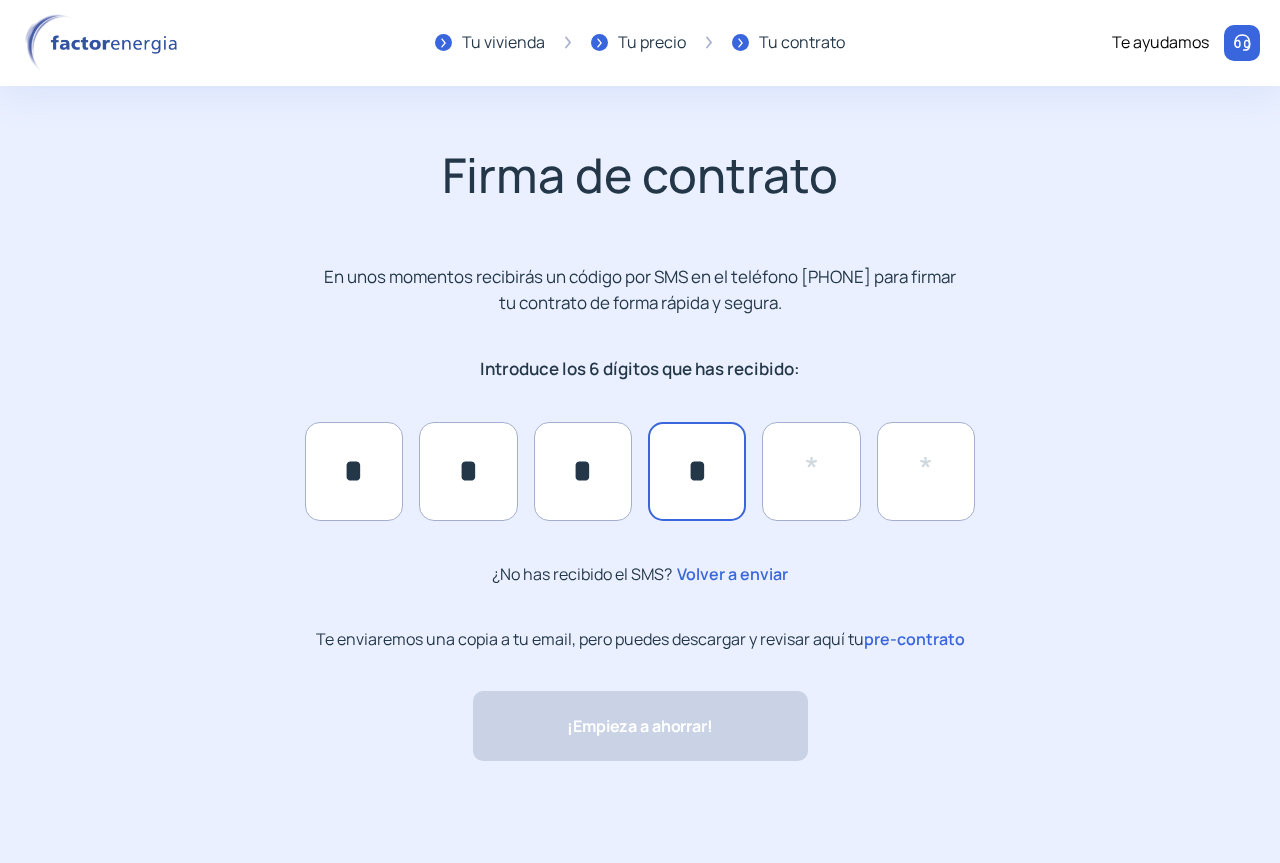 type on "*" 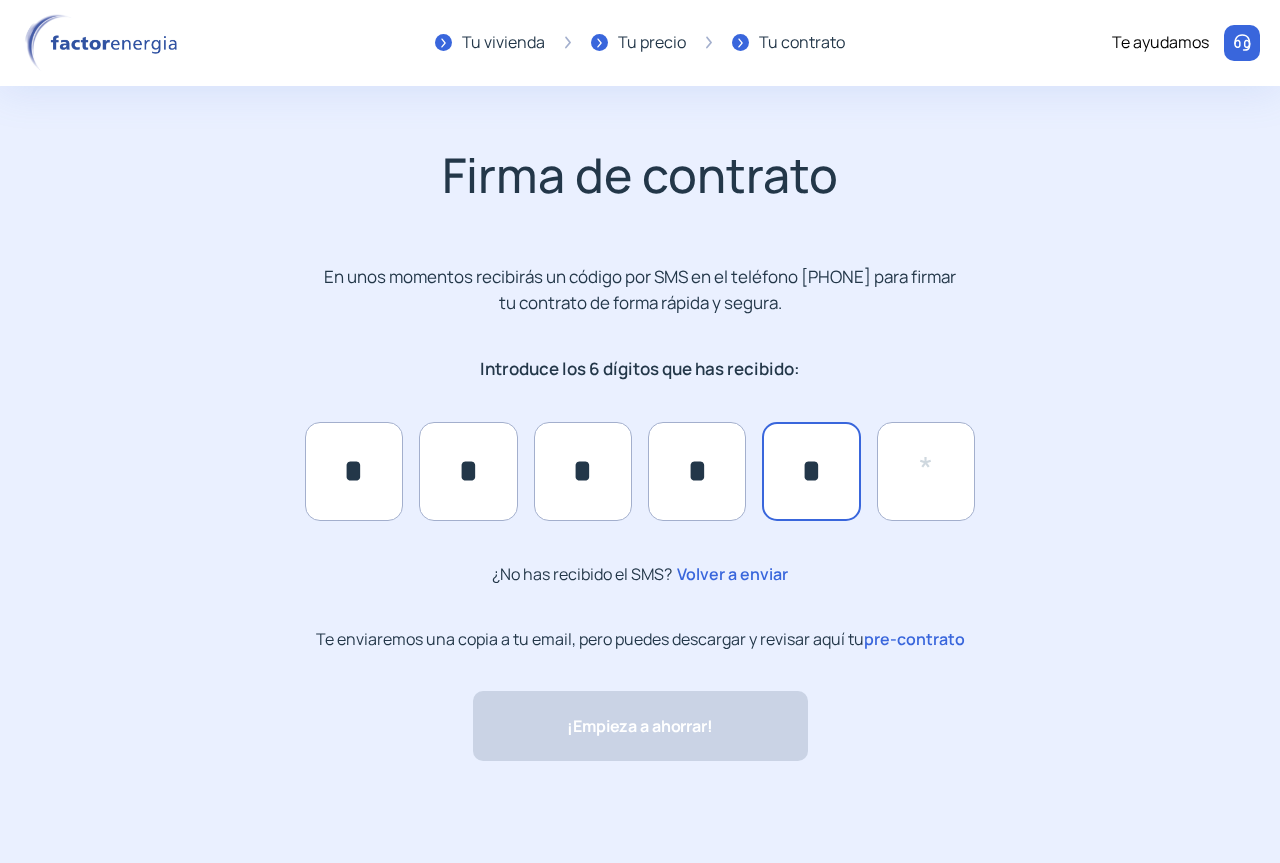 type on "*" 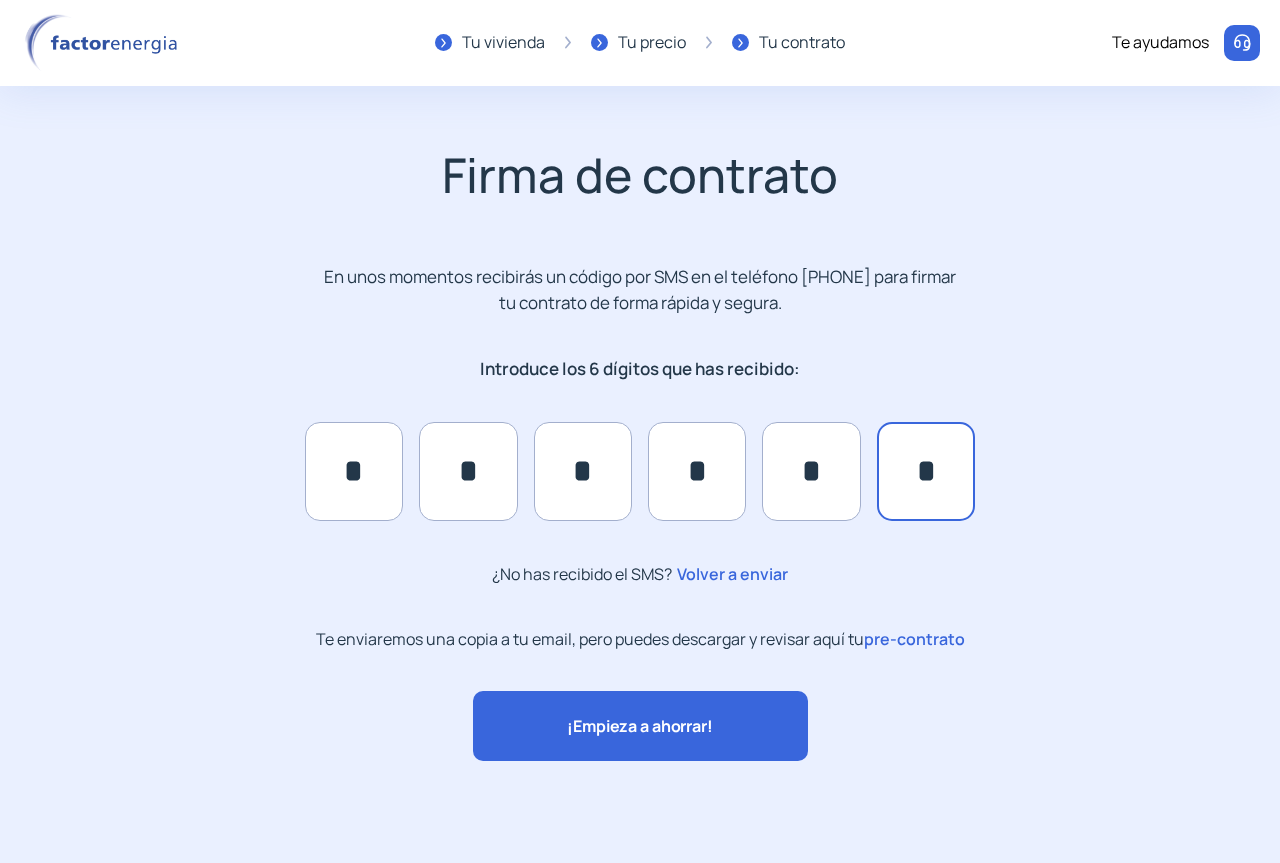 type on "*" 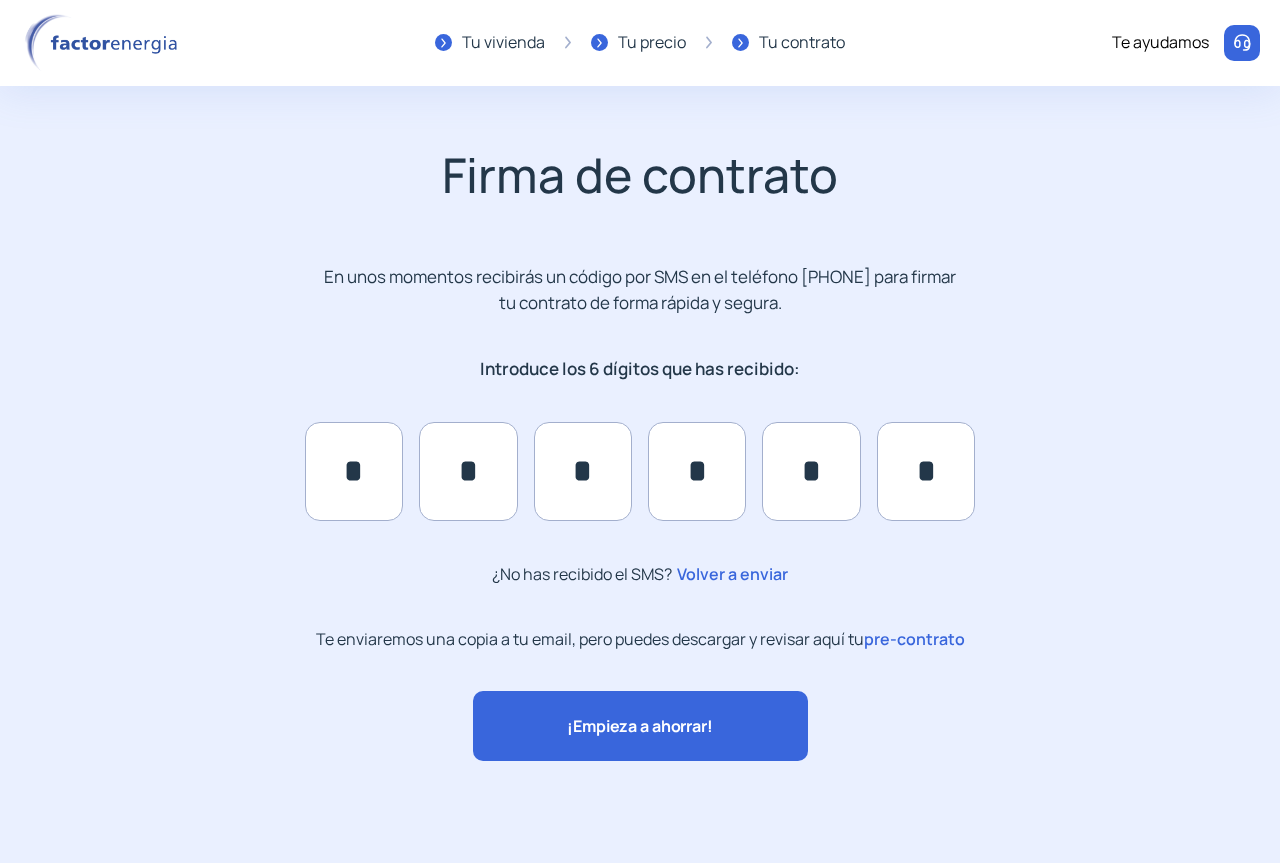 click on "¡Empieza a ahorrar!" at bounding box center (639, 726) 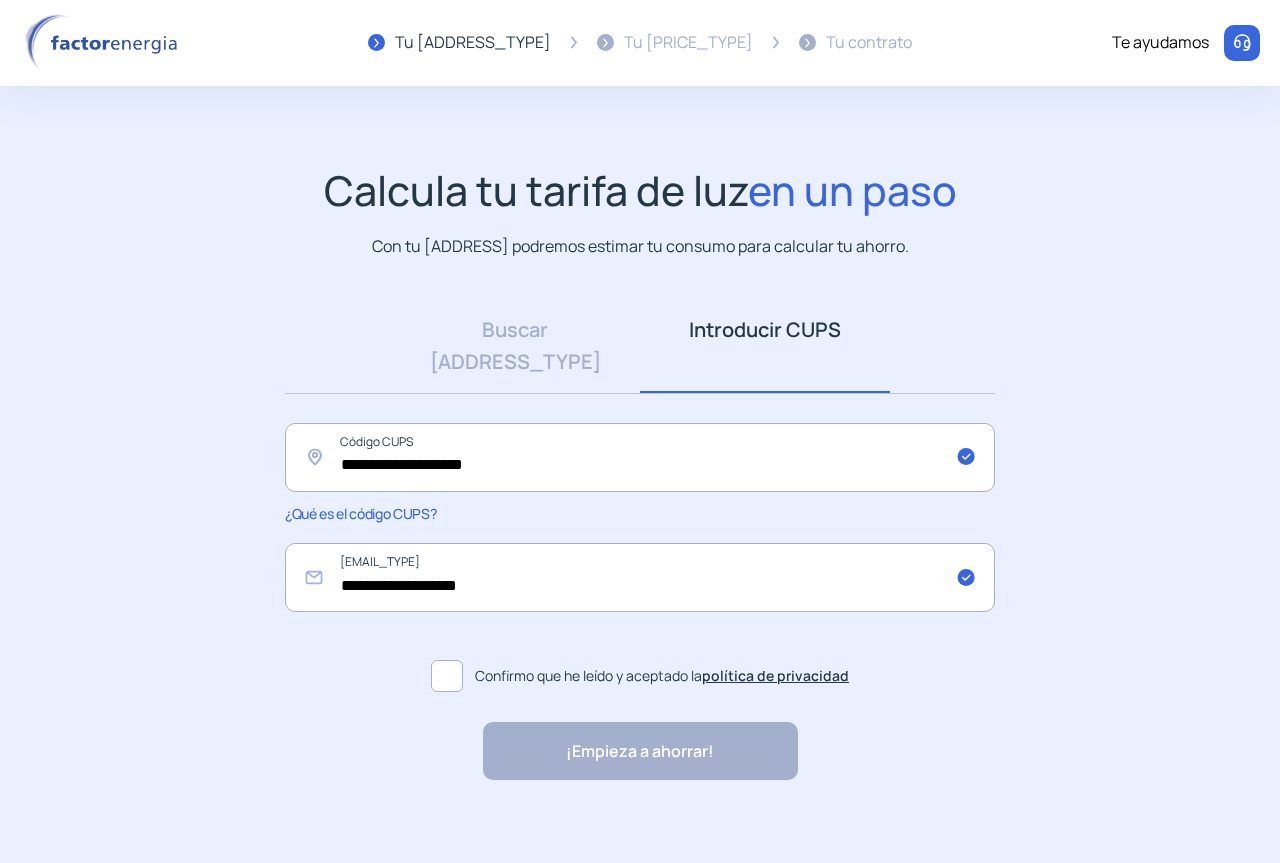 scroll, scrollTop: 0, scrollLeft: 0, axis: both 